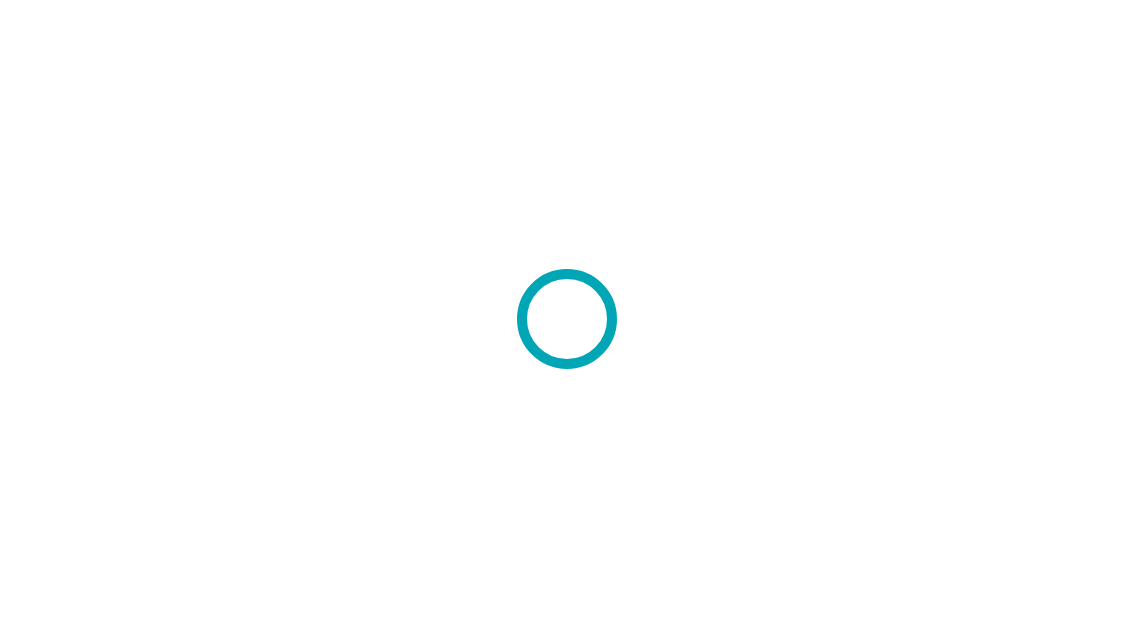 scroll, scrollTop: 0, scrollLeft: 0, axis: both 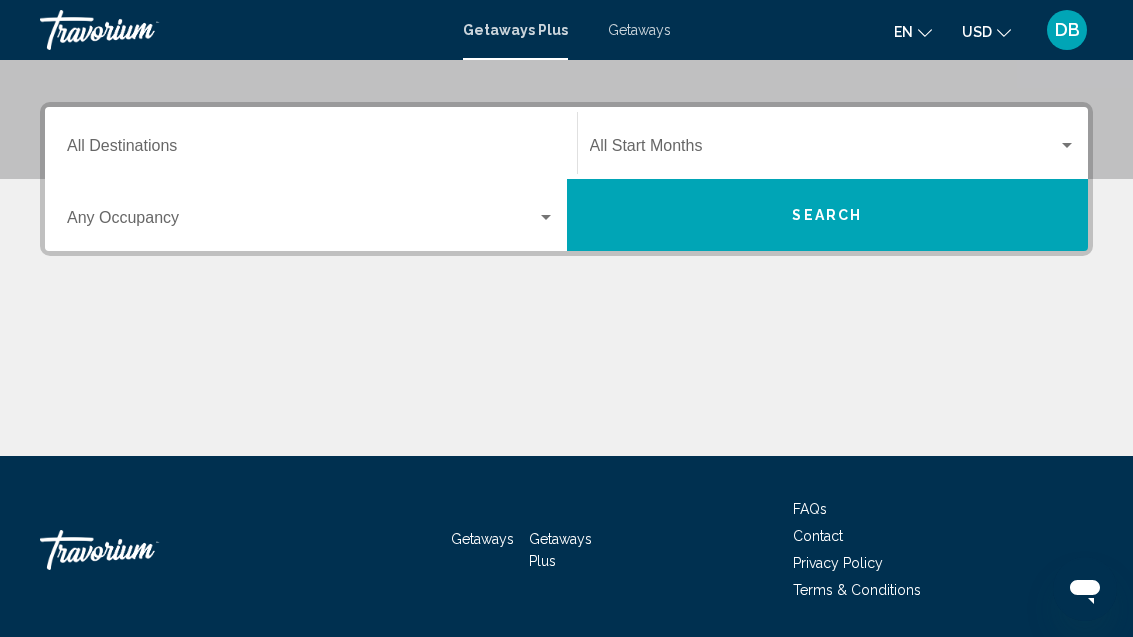 click at bounding box center [824, 150] 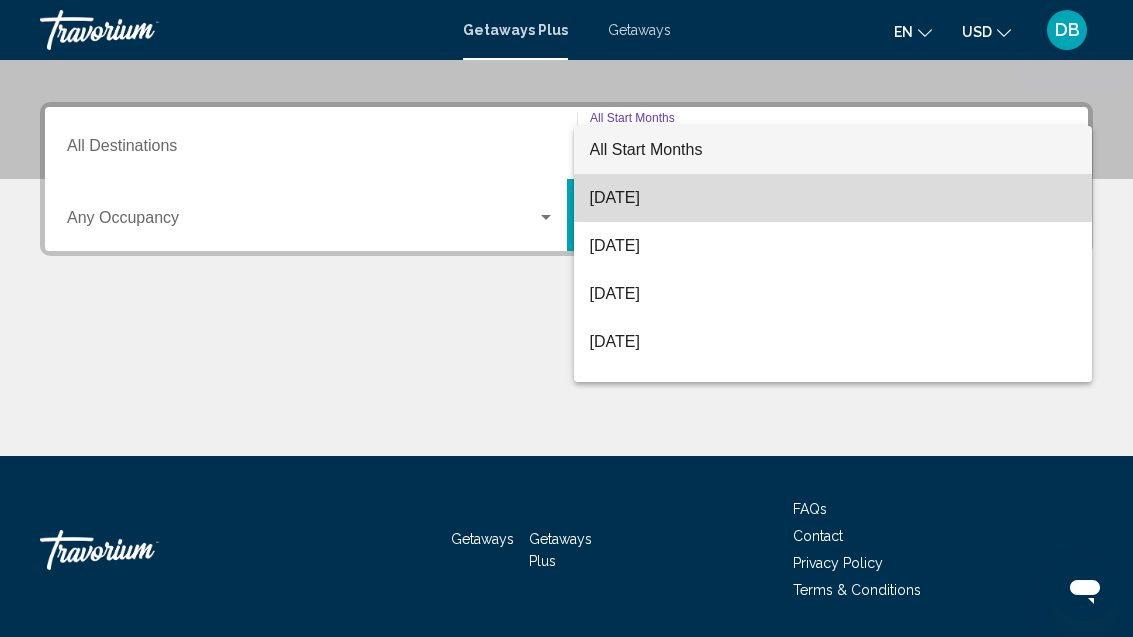 click on "[DATE]" at bounding box center (833, 198) 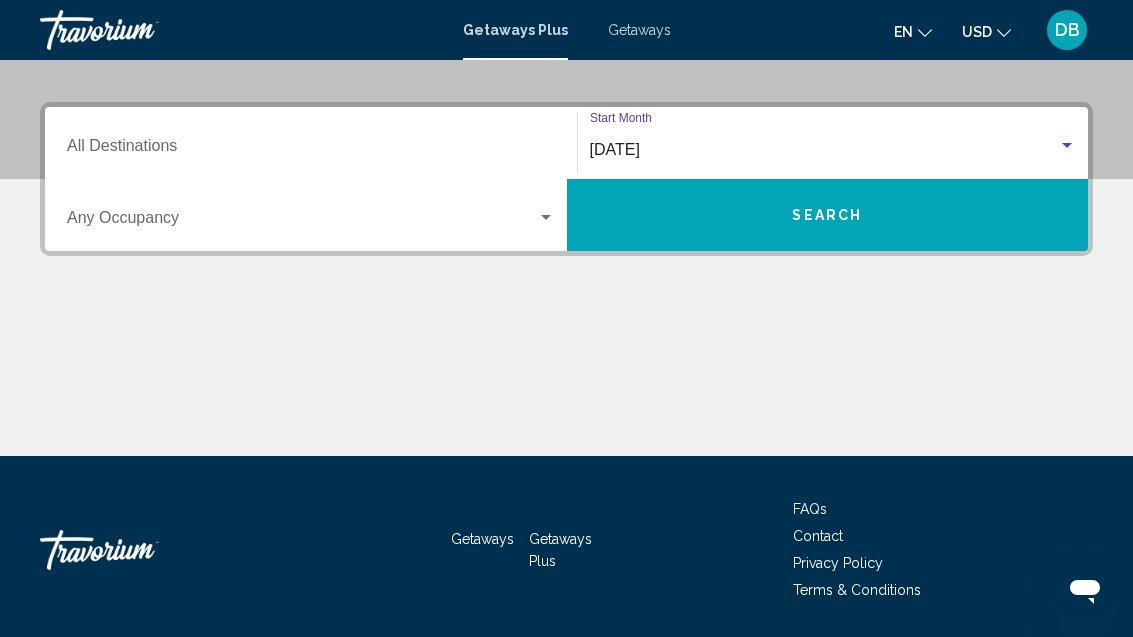 click on "Search" at bounding box center (828, 215) 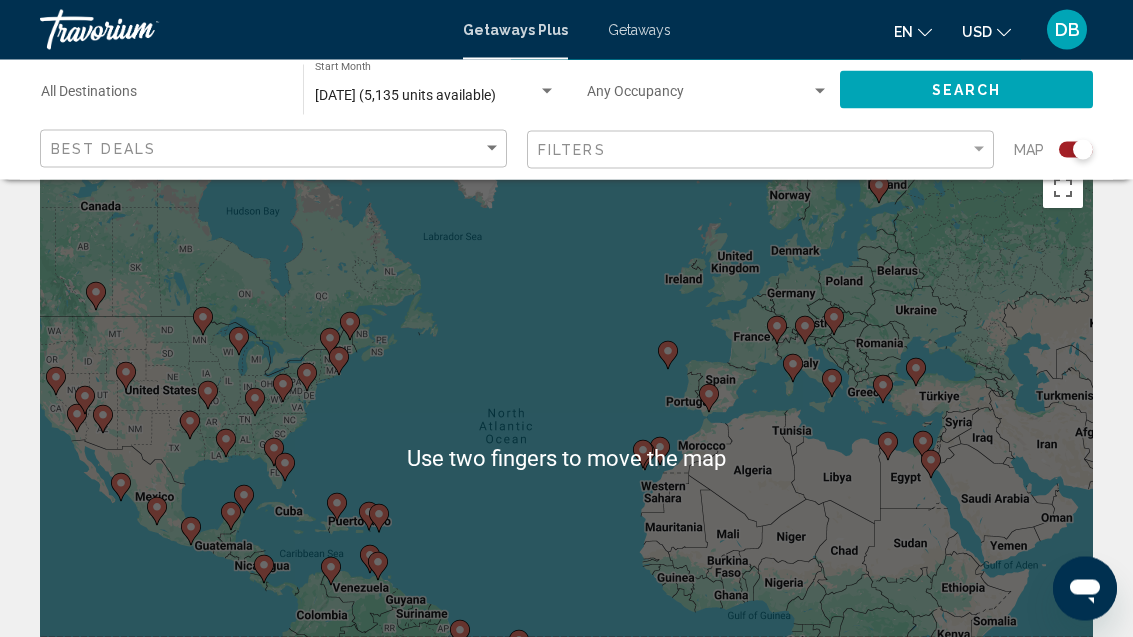 scroll, scrollTop: 48, scrollLeft: 0, axis: vertical 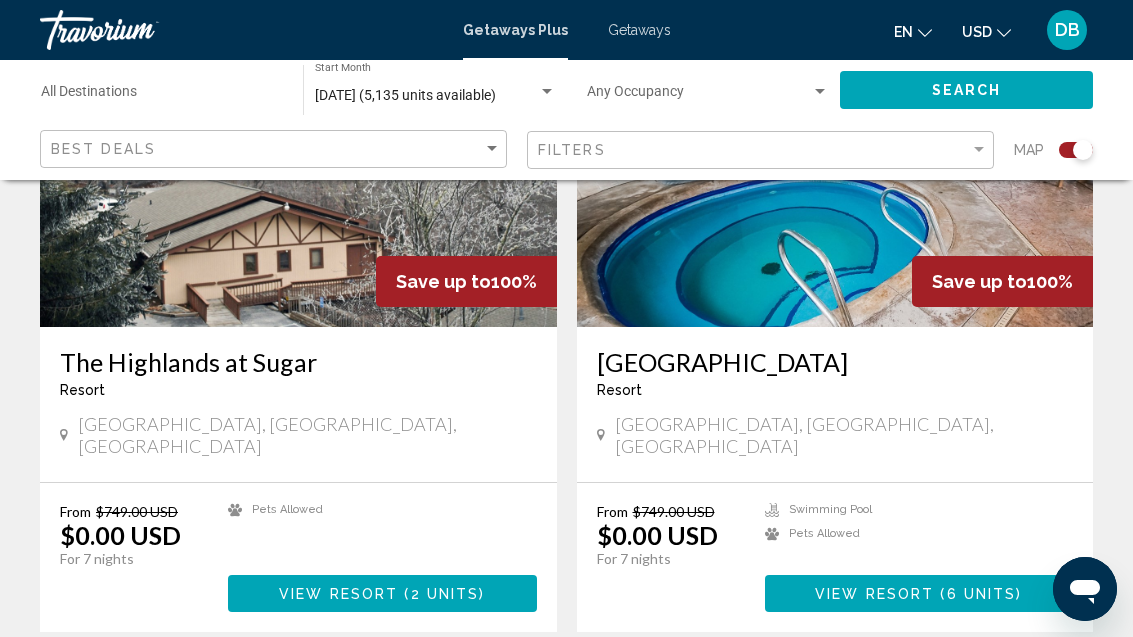 click on "page  2" at bounding box center [426, 692] 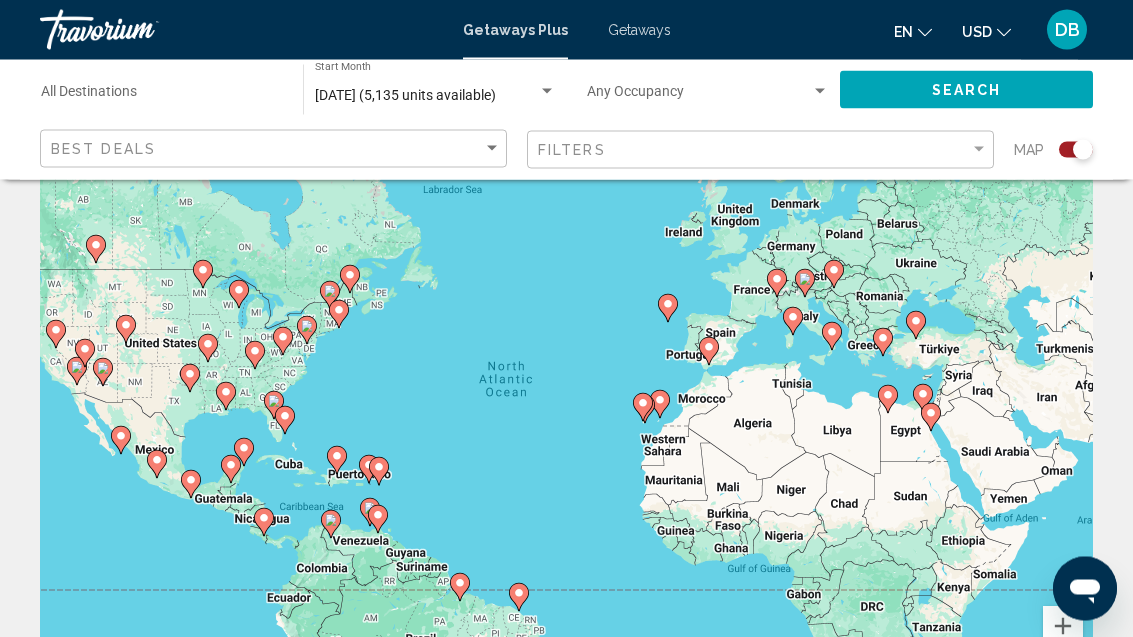scroll, scrollTop: 0, scrollLeft: 0, axis: both 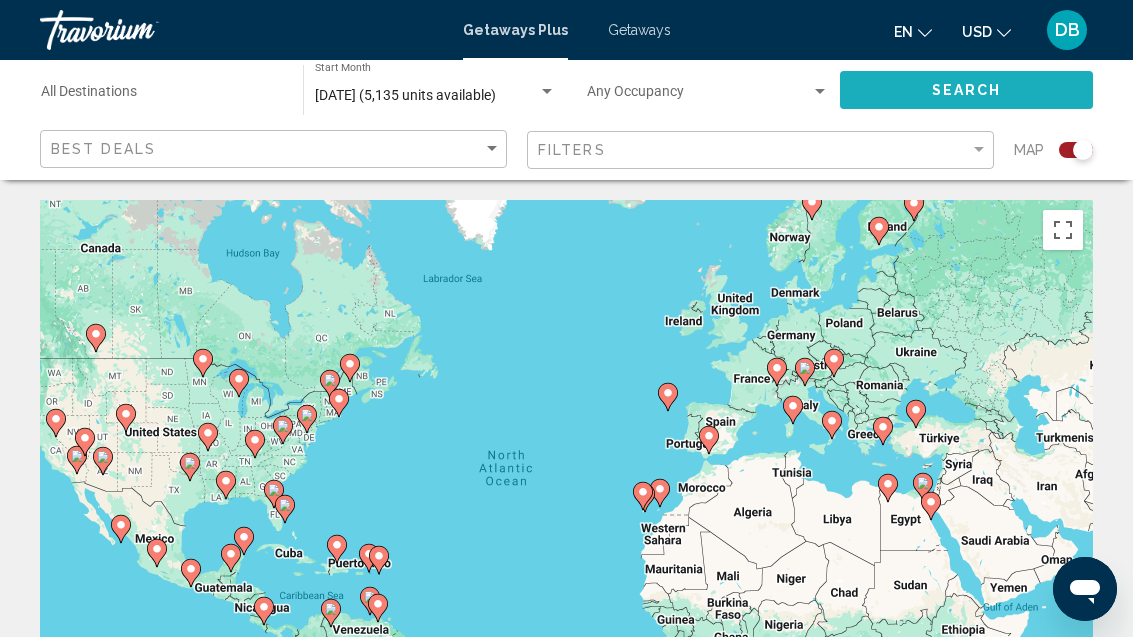 click on "Search" 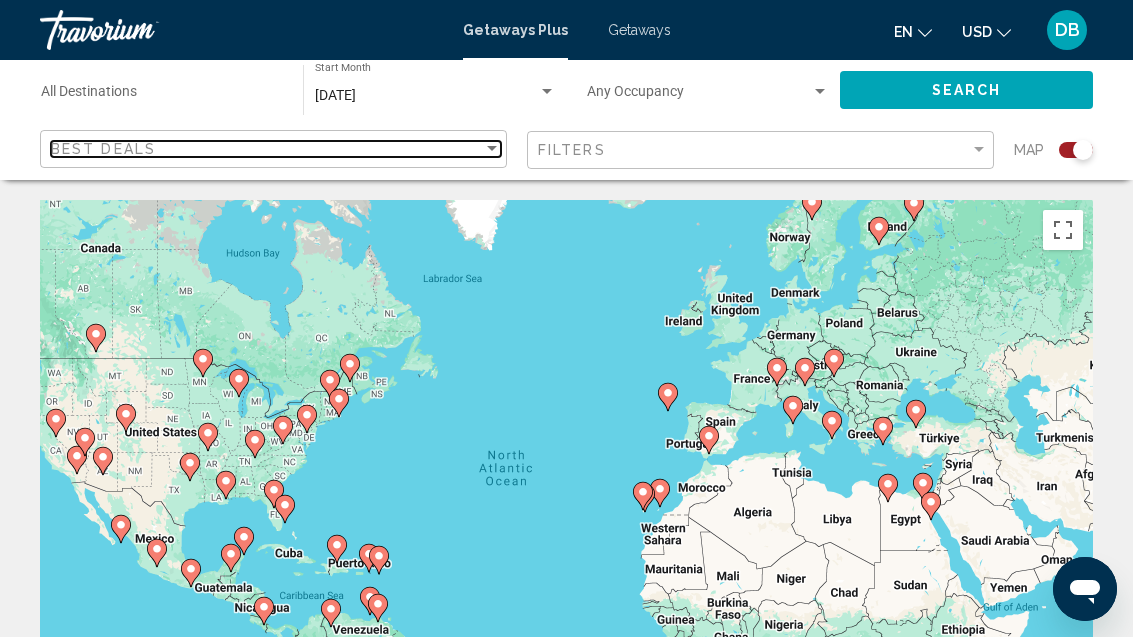 click on "Best Deals" at bounding box center (267, 149) 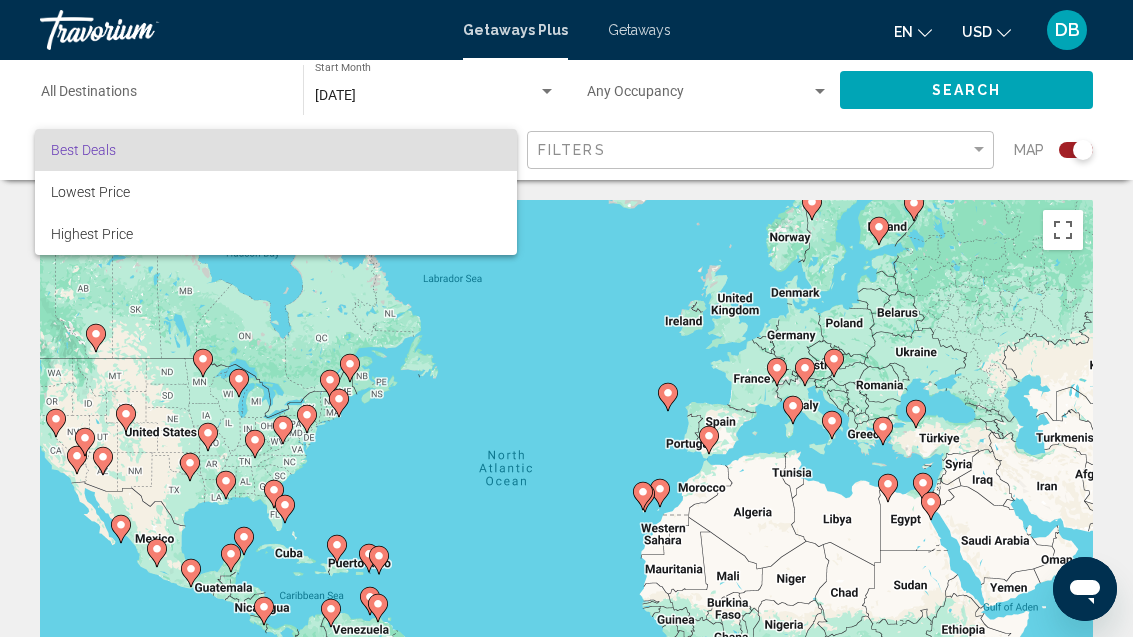 click at bounding box center (566, 318) 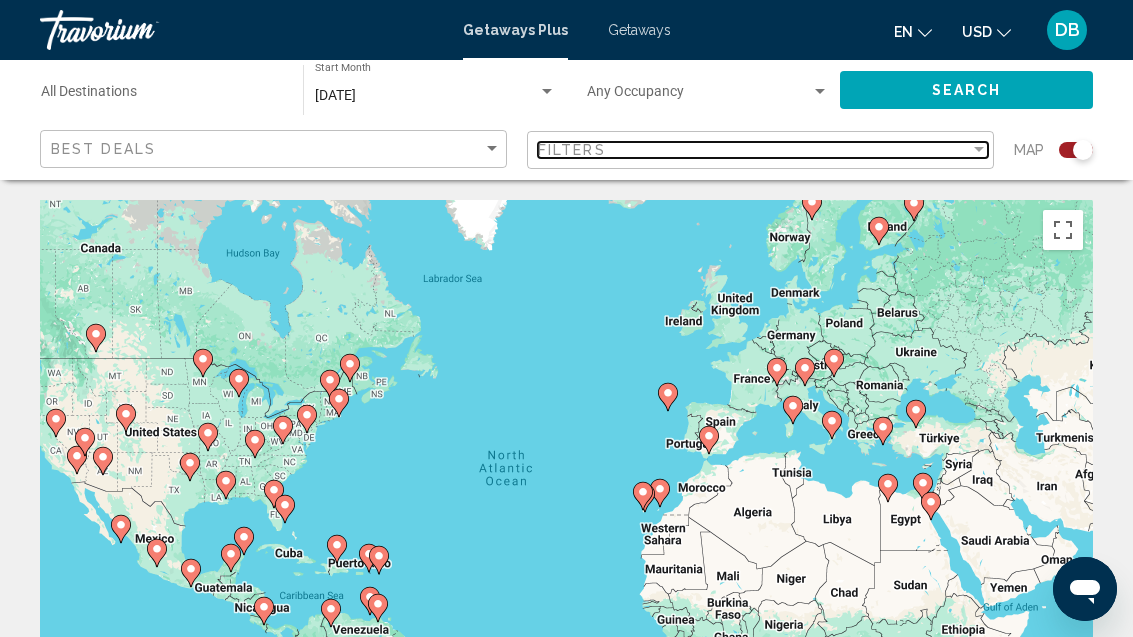 click on "Filters" at bounding box center [754, 150] 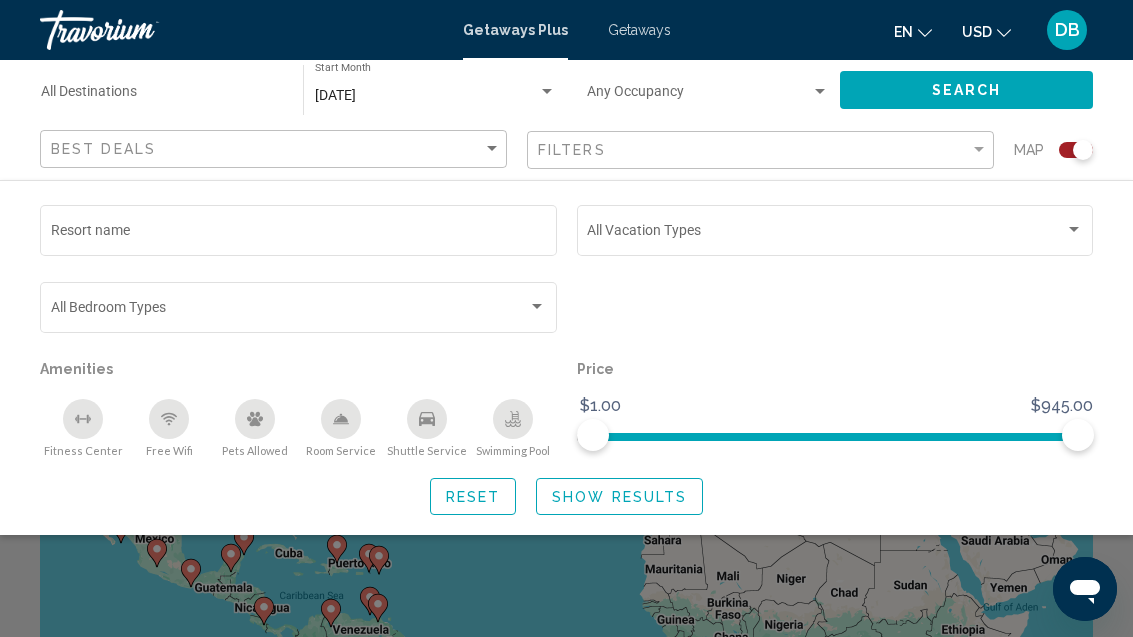 click at bounding box center [299, 311] 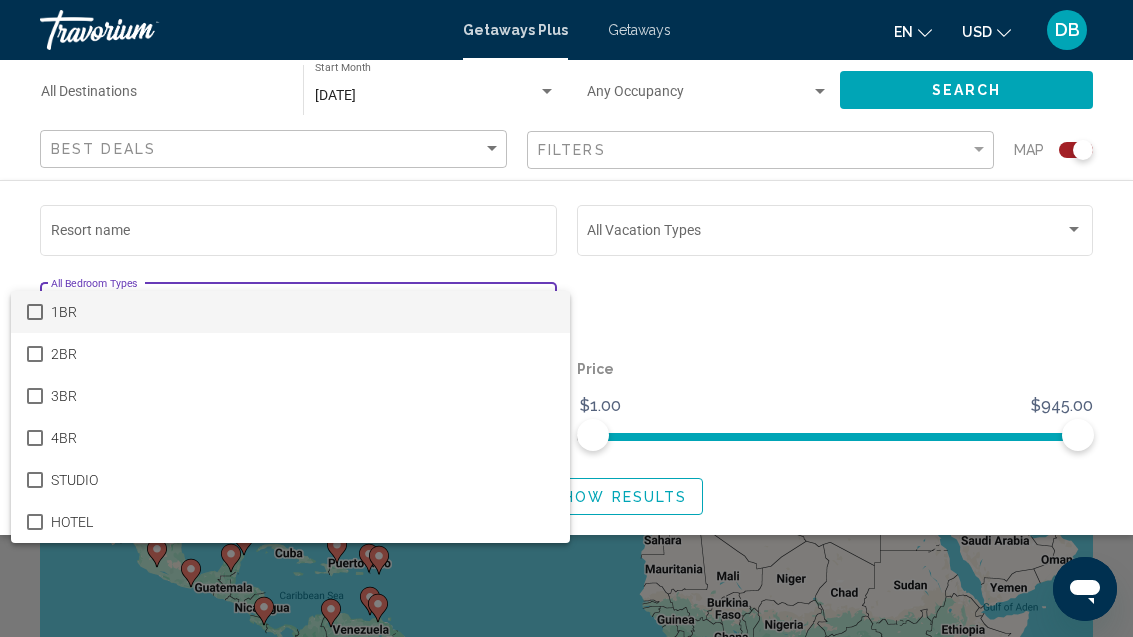 click at bounding box center (566, 318) 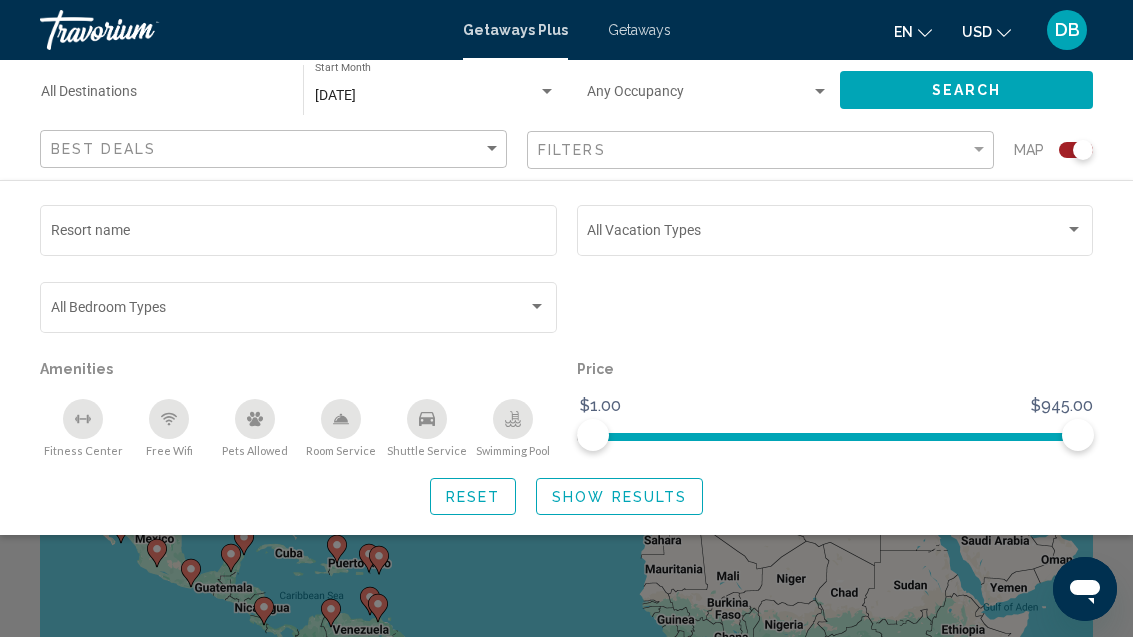 click at bounding box center (826, 234) 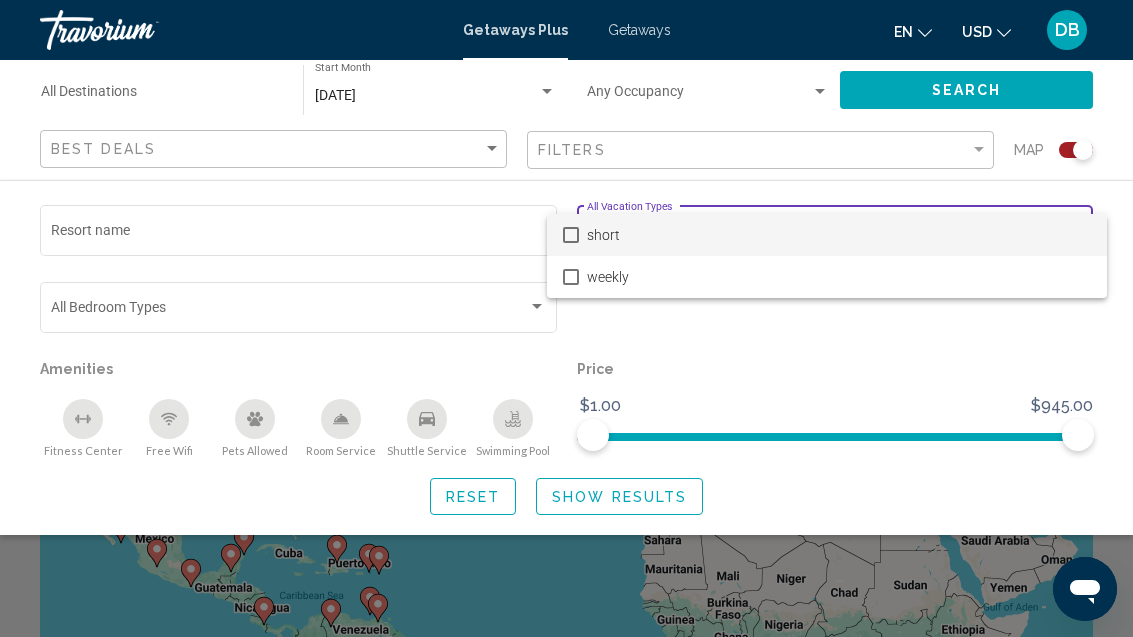 click at bounding box center [566, 318] 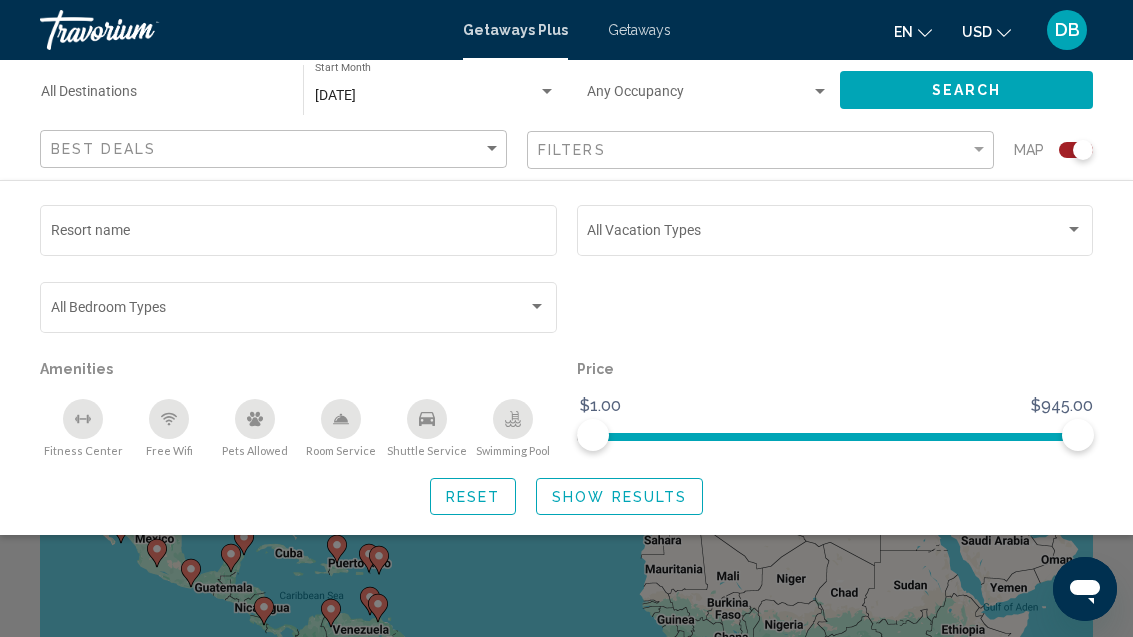 click on "Destination All Destinations" at bounding box center [162, 96] 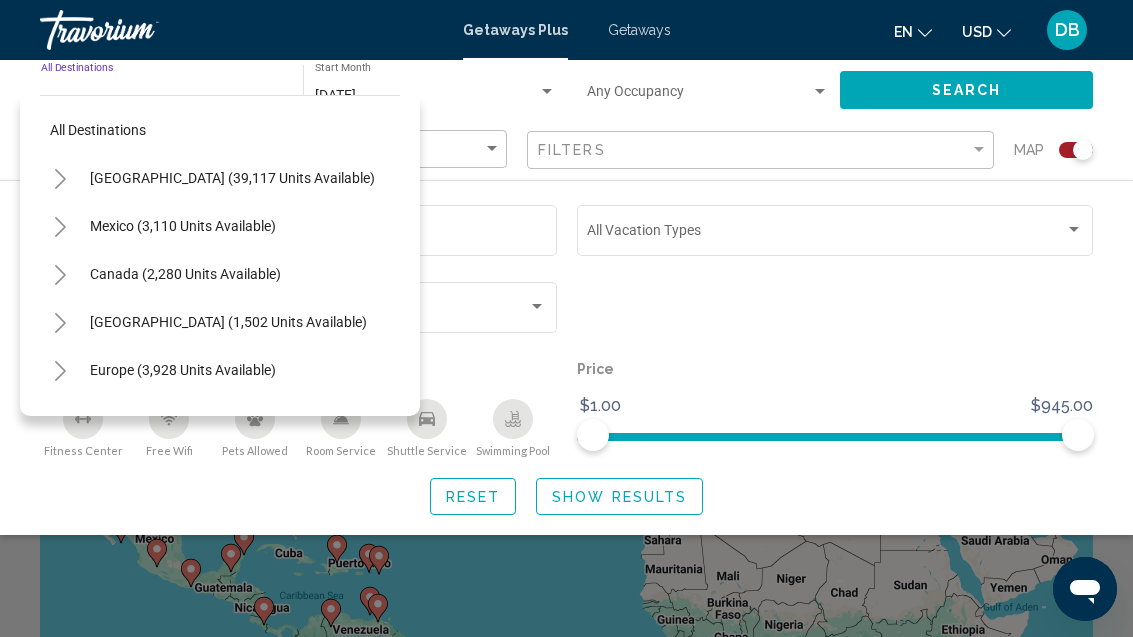 click on "[GEOGRAPHIC_DATA] (1,502 units available)" at bounding box center (183, 370) 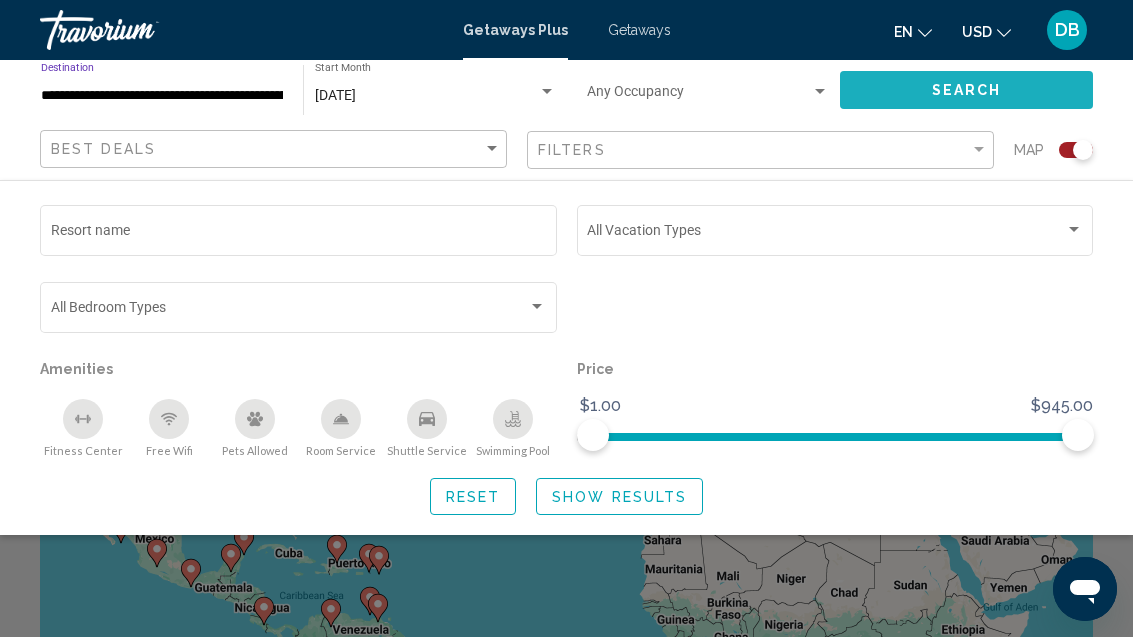 click on "Search" 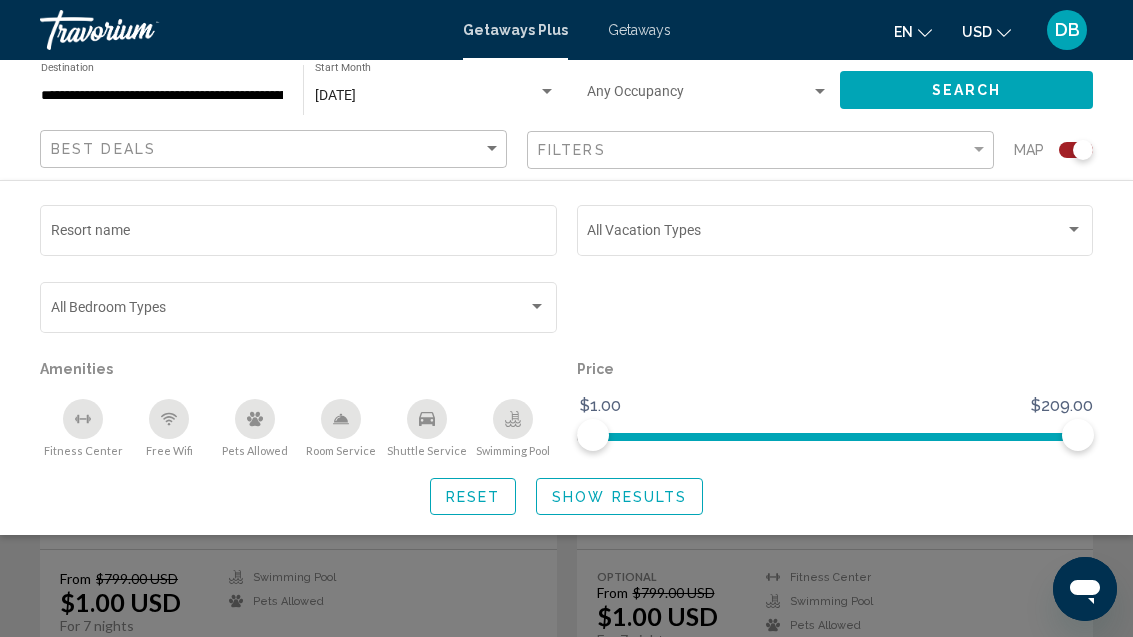 click on "Show Results" 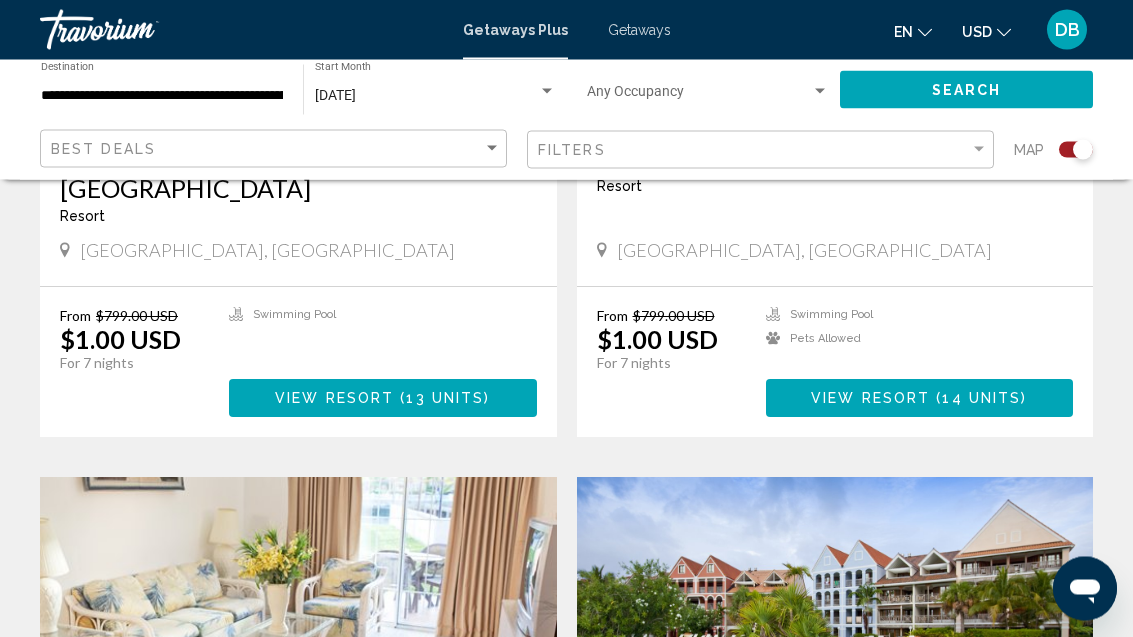 scroll, scrollTop: 1730, scrollLeft: 0, axis: vertical 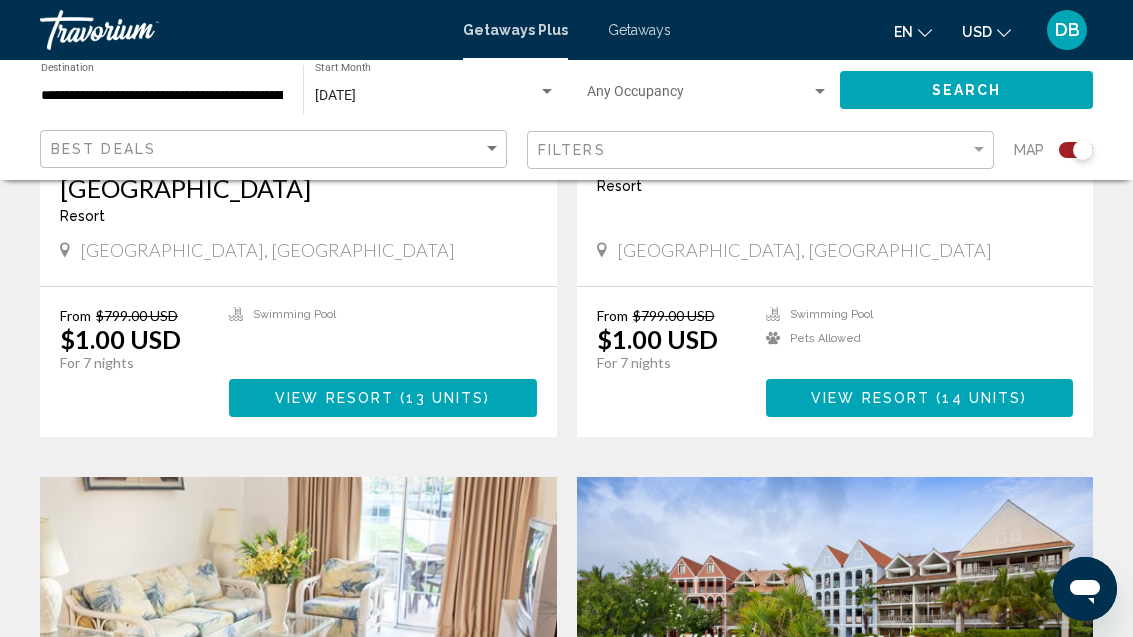 click on "**********" at bounding box center [162, 96] 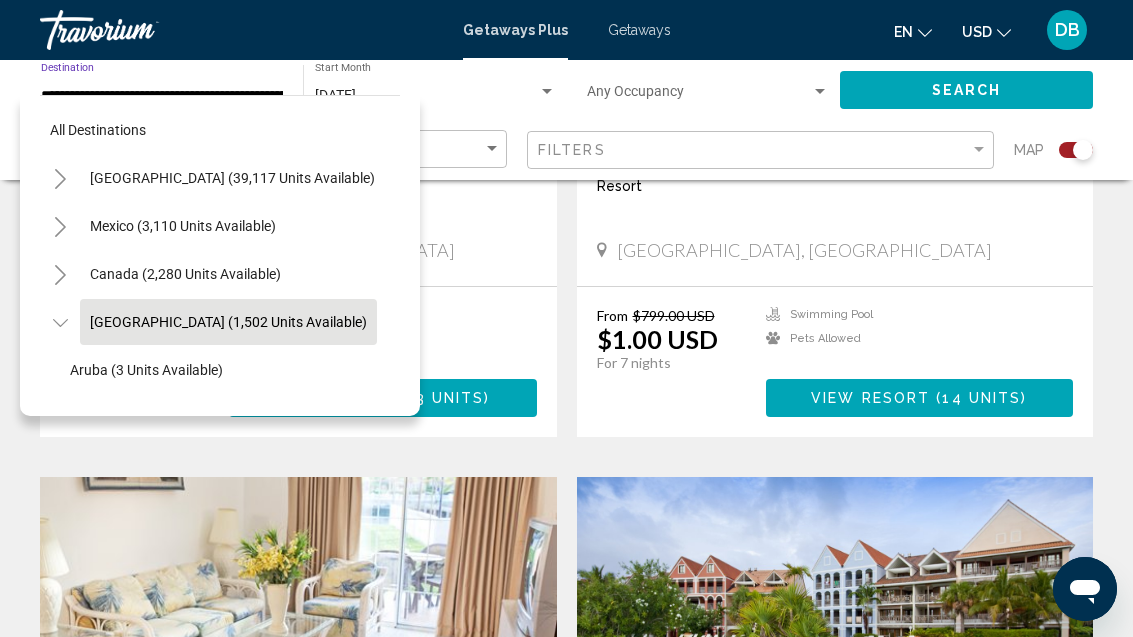 scroll, scrollTop: 0, scrollLeft: 0, axis: both 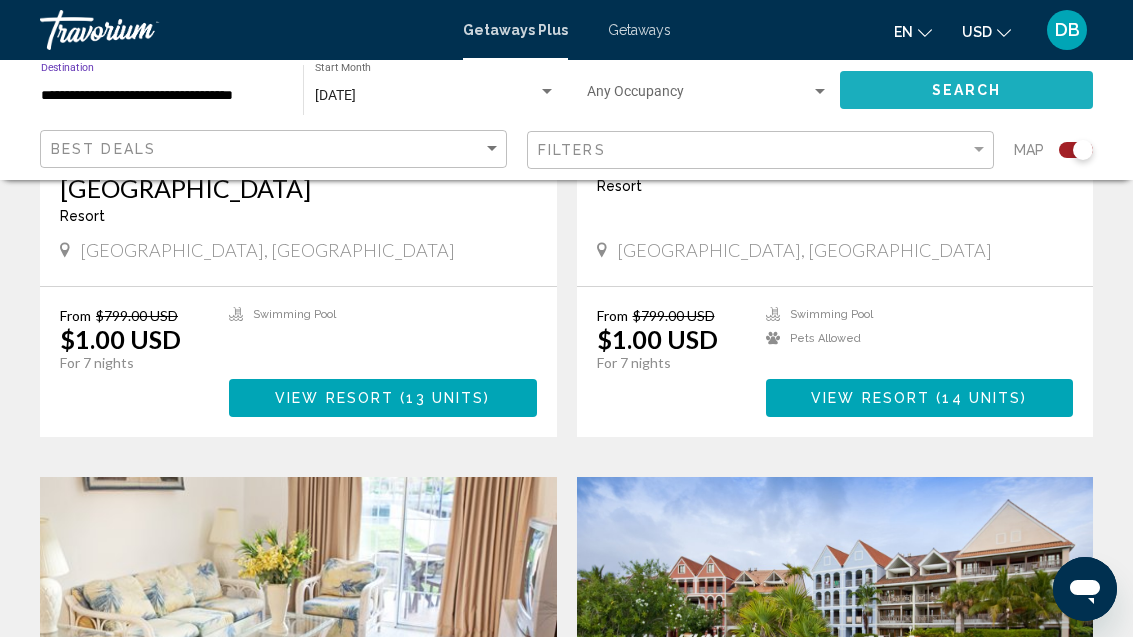 click on "Search" 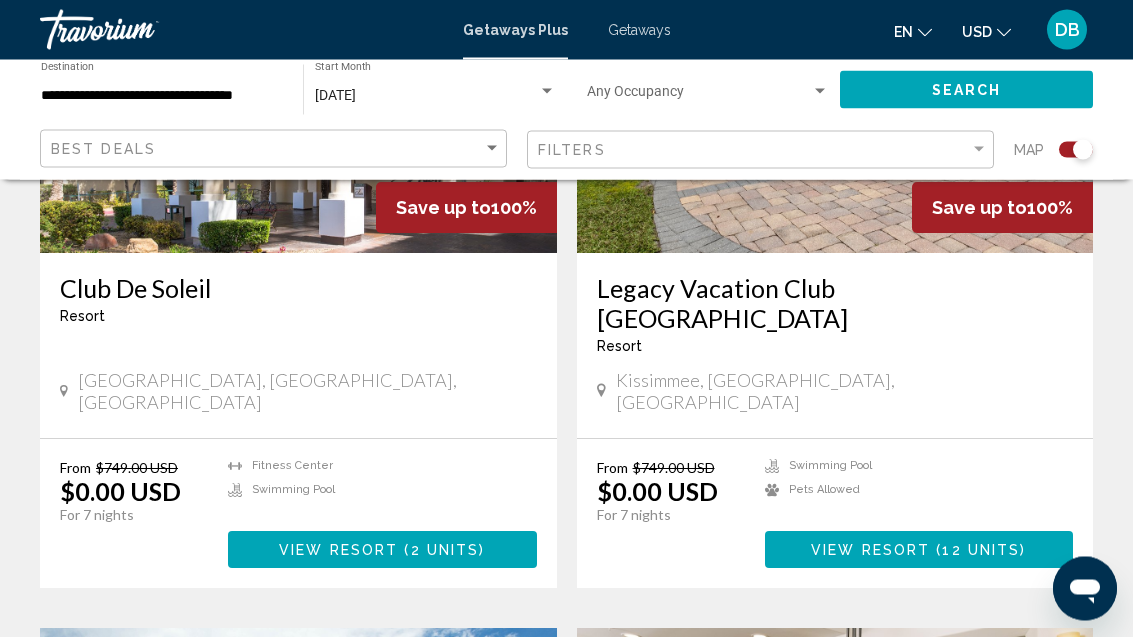 scroll, scrollTop: 2348, scrollLeft: 0, axis: vertical 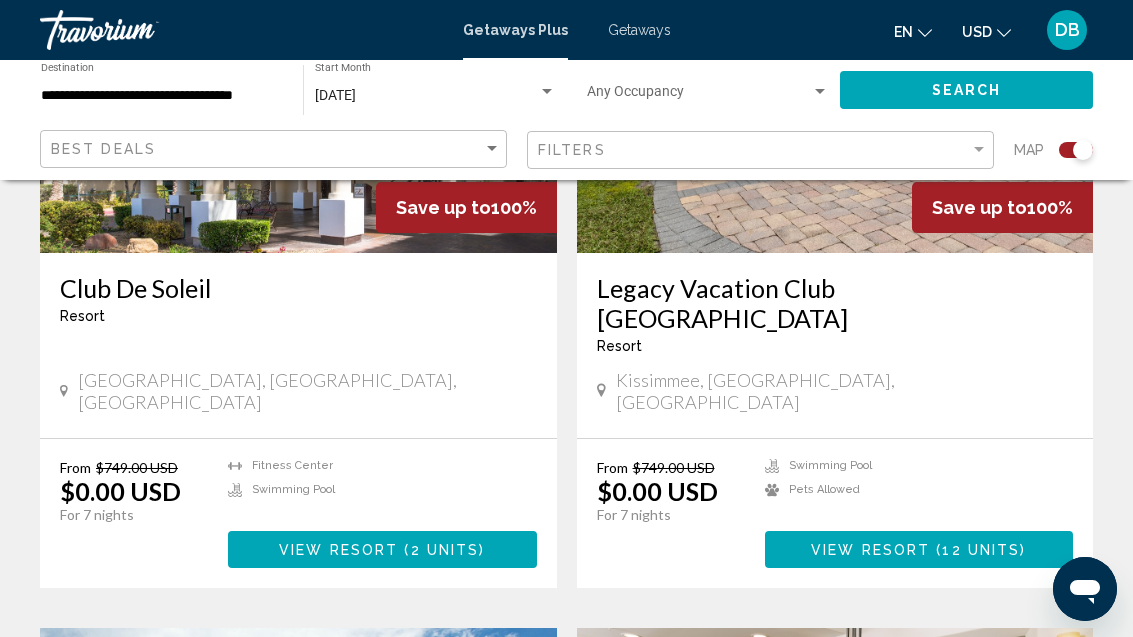click on "View Resort    ( 2 units )" at bounding box center [382, 549] 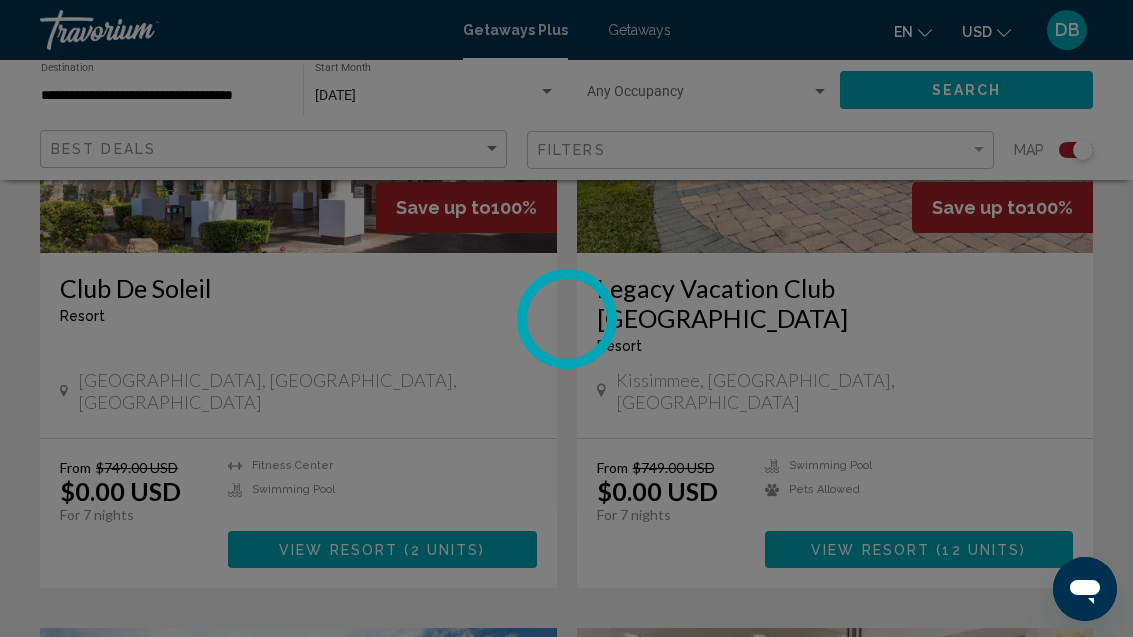 scroll, scrollTop: 0, scrollLeft: 0, axis: both 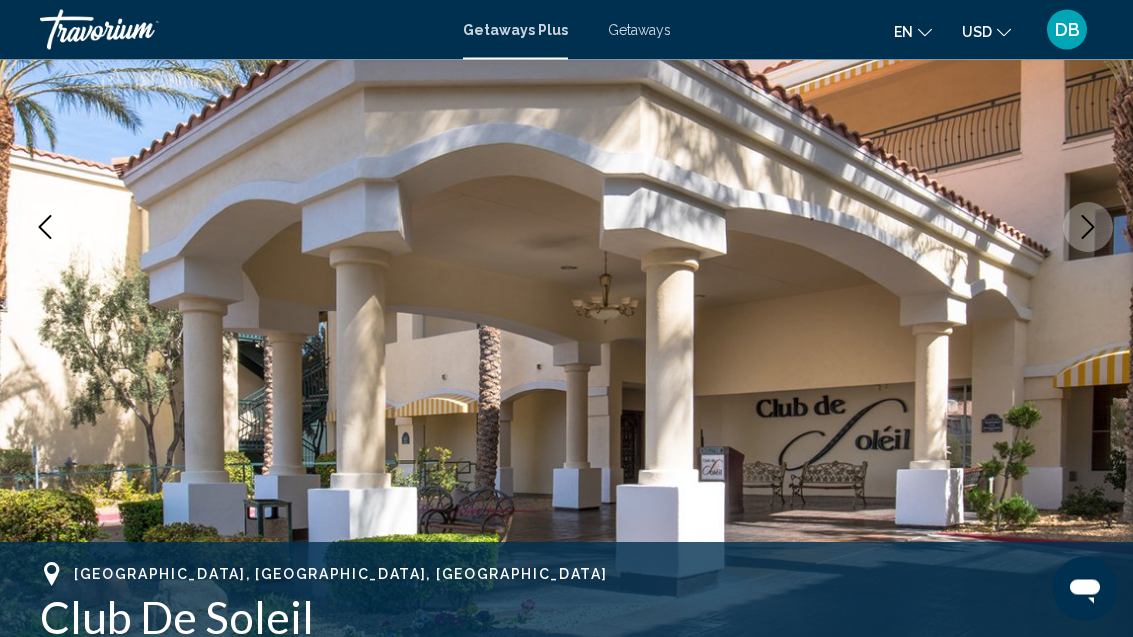 click 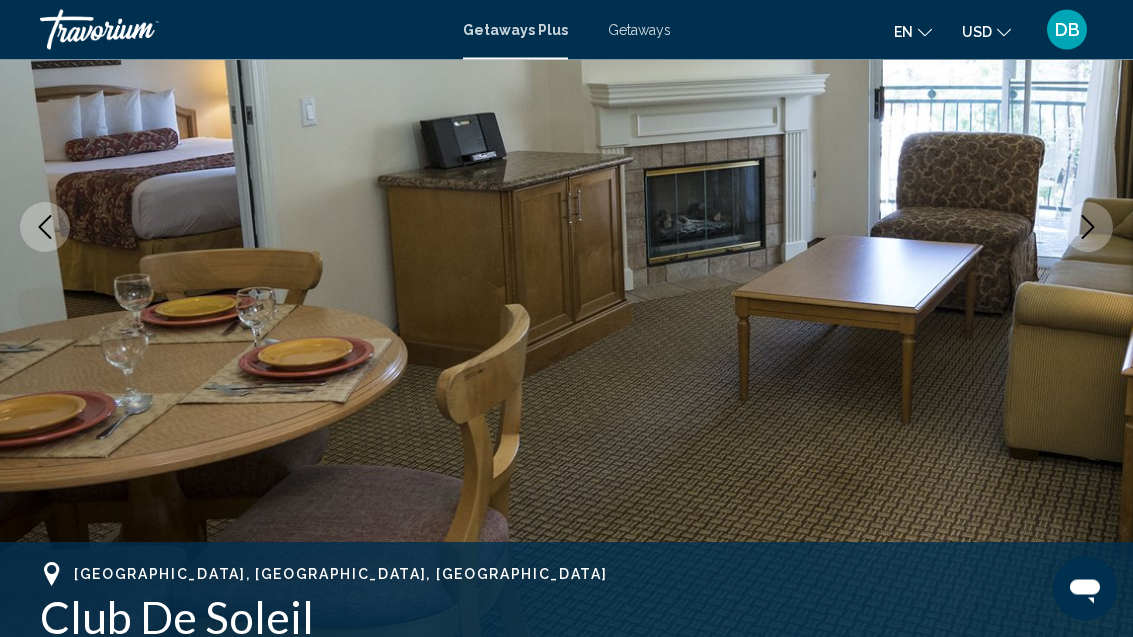 scroll, scrollTop: 308, scrollLeft: 0, axis: vertical 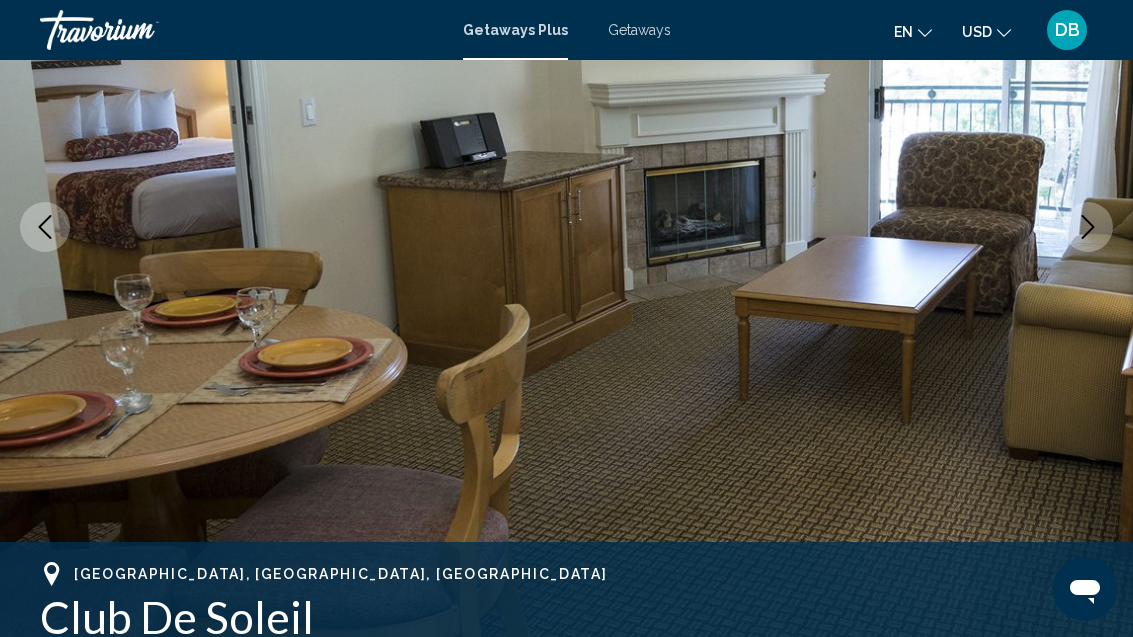 click 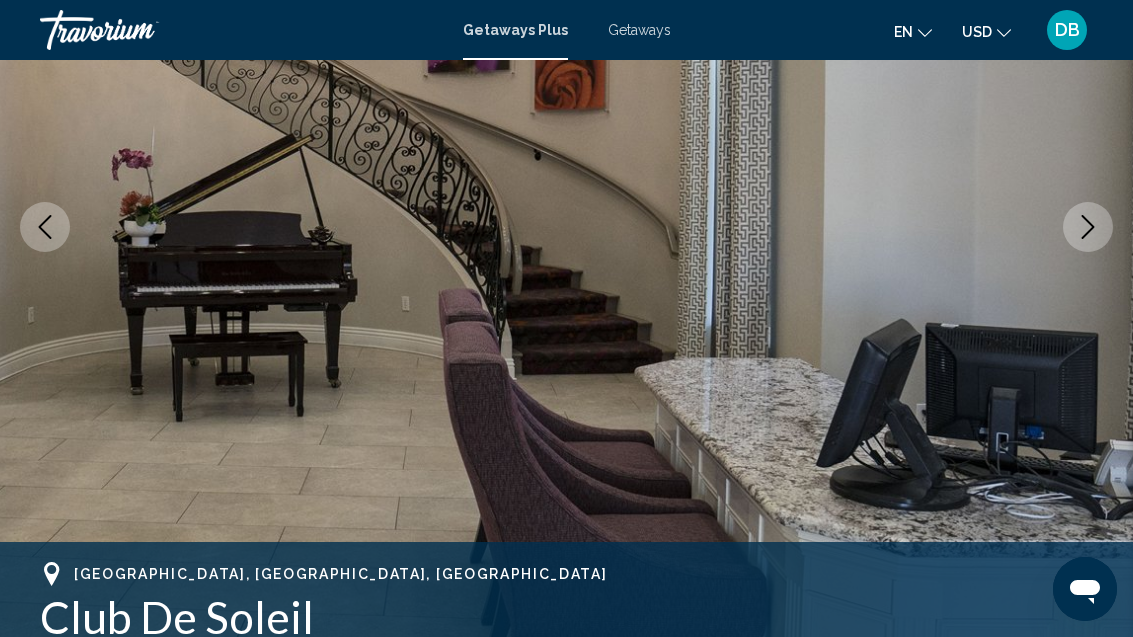 click 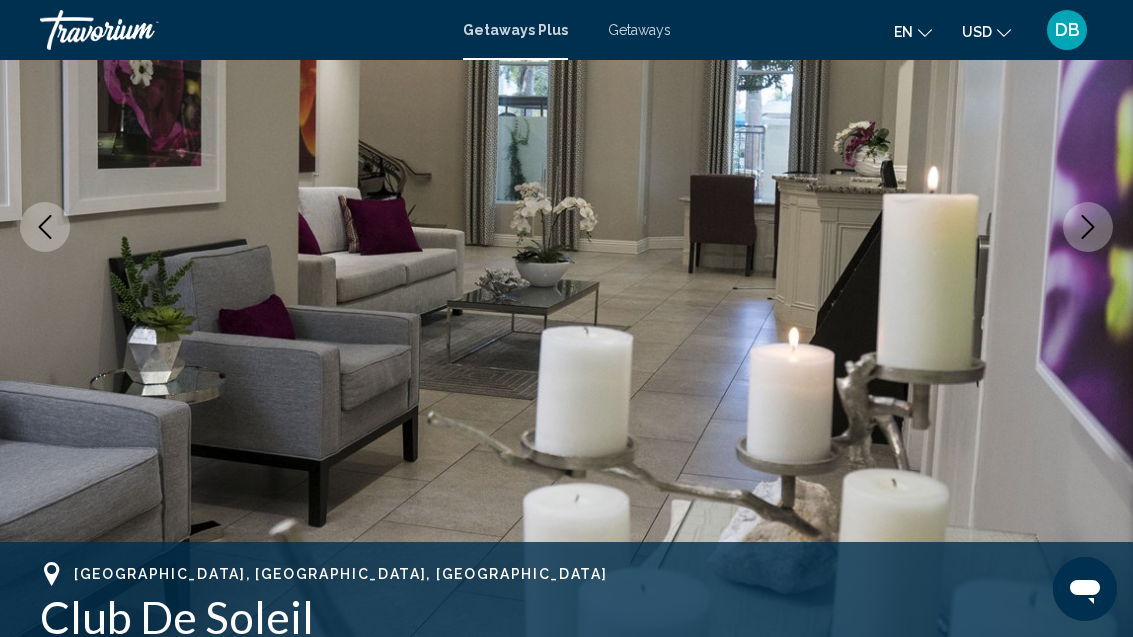 click 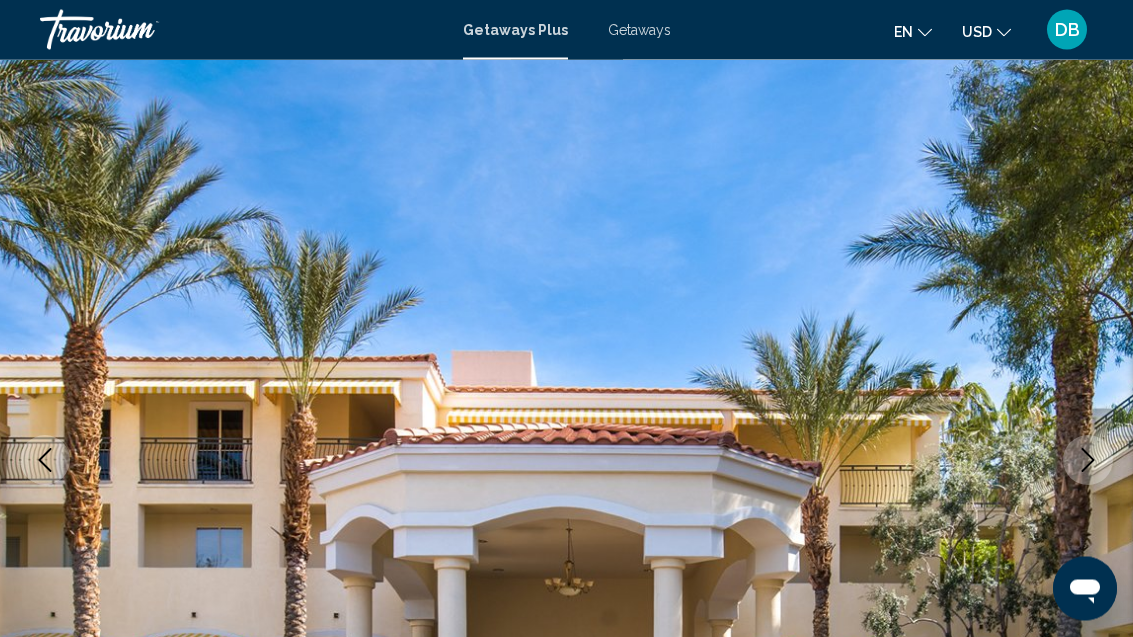 scroll, scrollTop: 0, scrollLeft: 0, axis: both 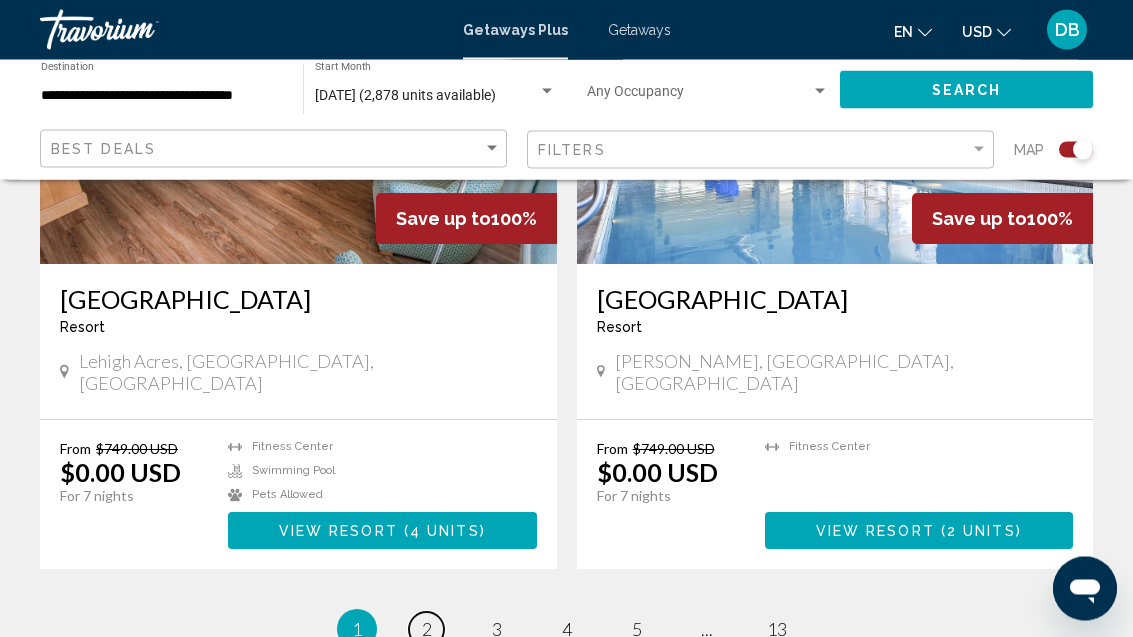 click on "2" at bounding box center (427, 630) 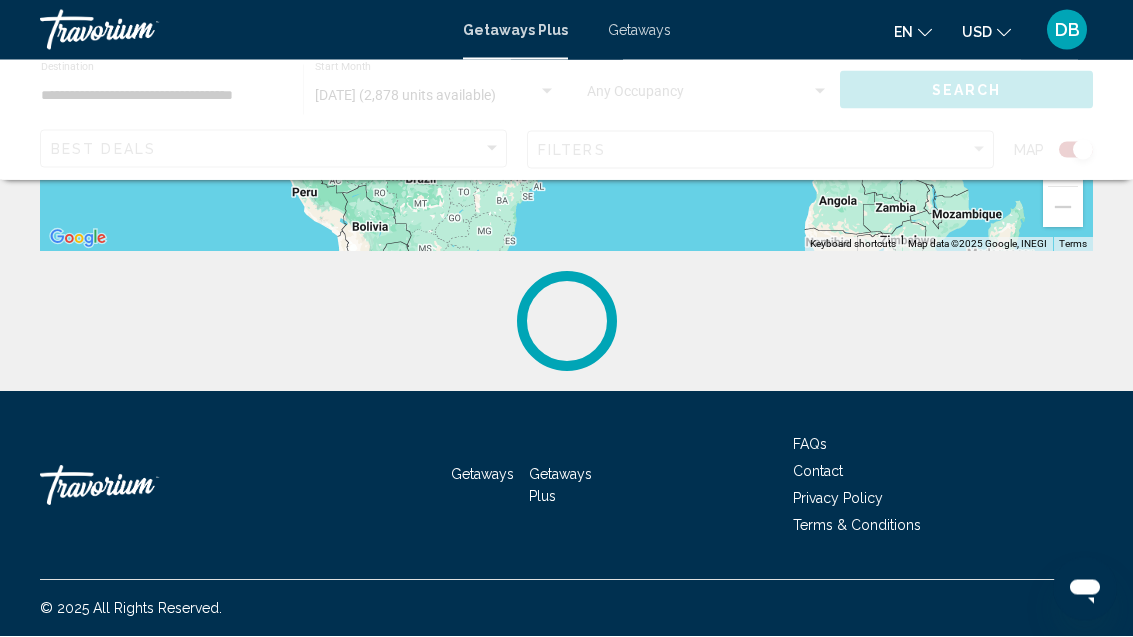 scroll, scrollTop: 0, scrollLeft: 0, axis: both 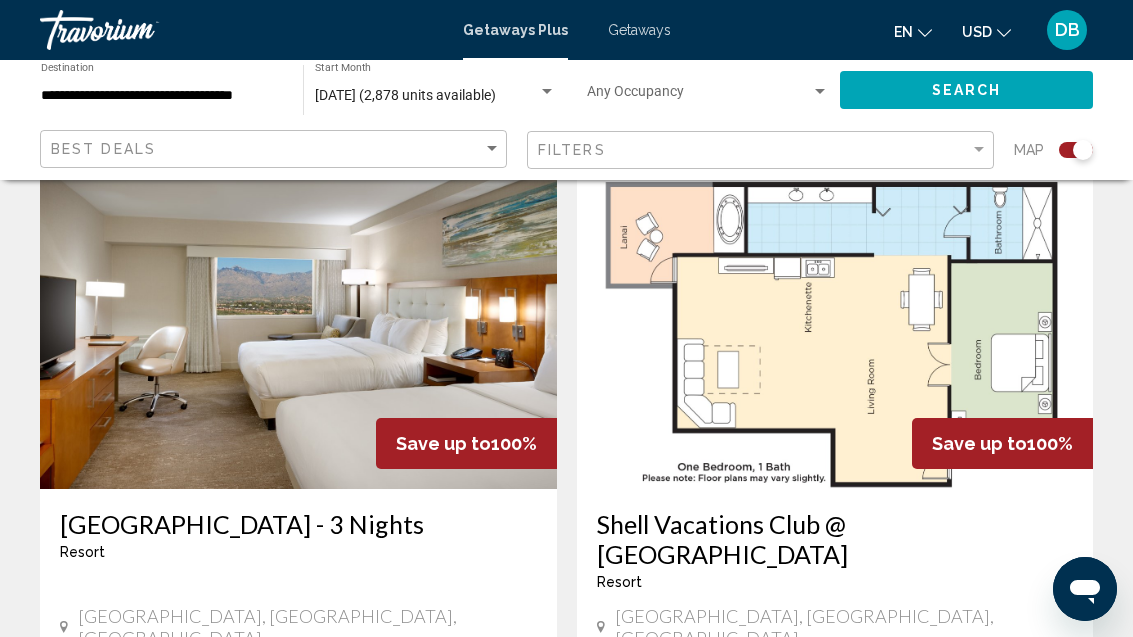 click on "Shell Vacations Club @ [GEOGRAPHIC_DATA]" at bounding box center (835, 539) 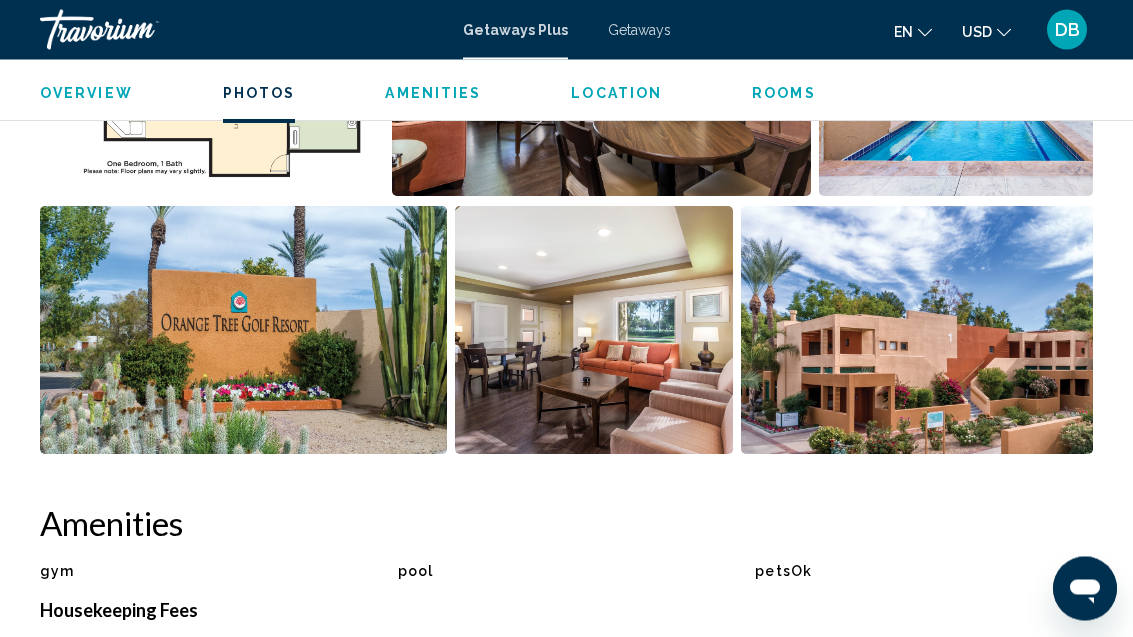 scroll, scrollTop: 1511, scrollLeft: 0, axis: vertical 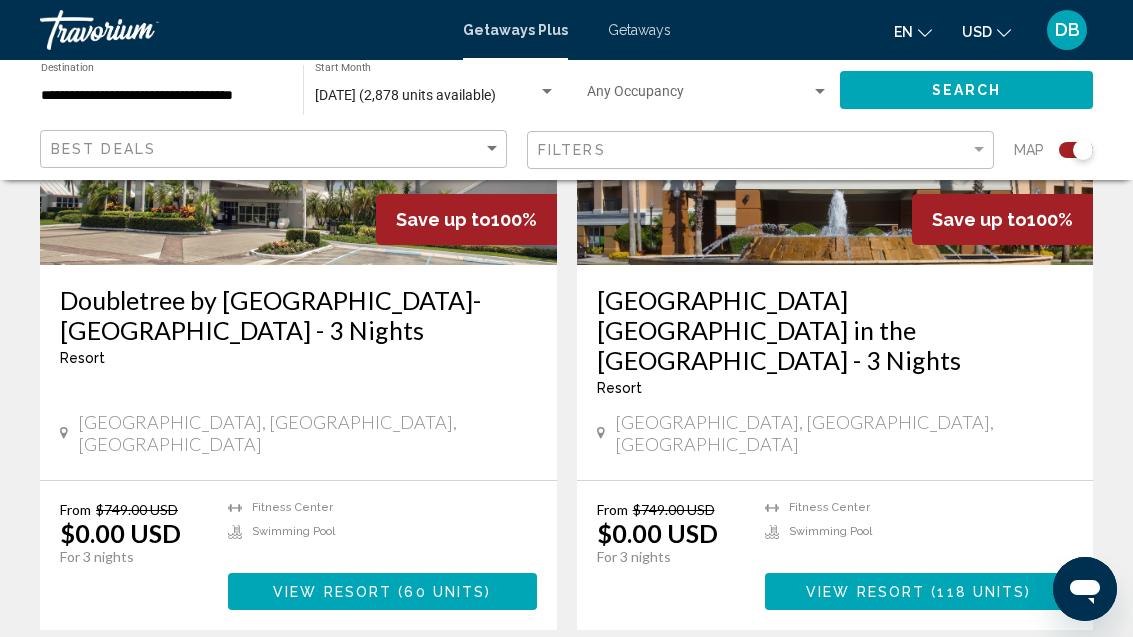 click on "page  3" at bounding box center [496, 690] 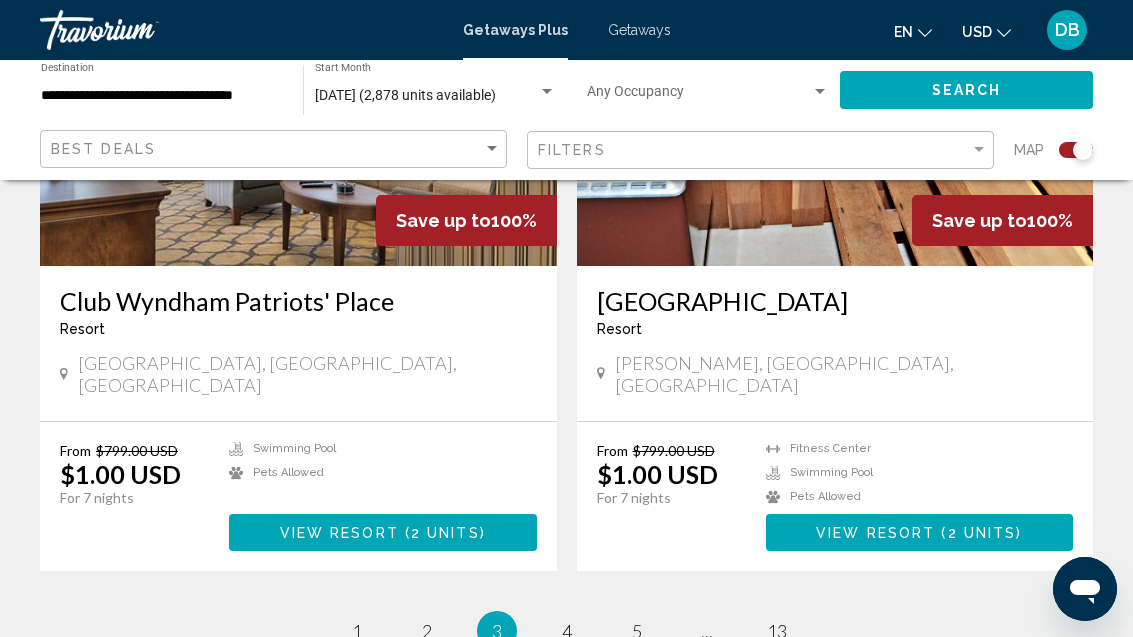 scroll, scrollTop: 4447, scrollLeft: 0, axis: vertical 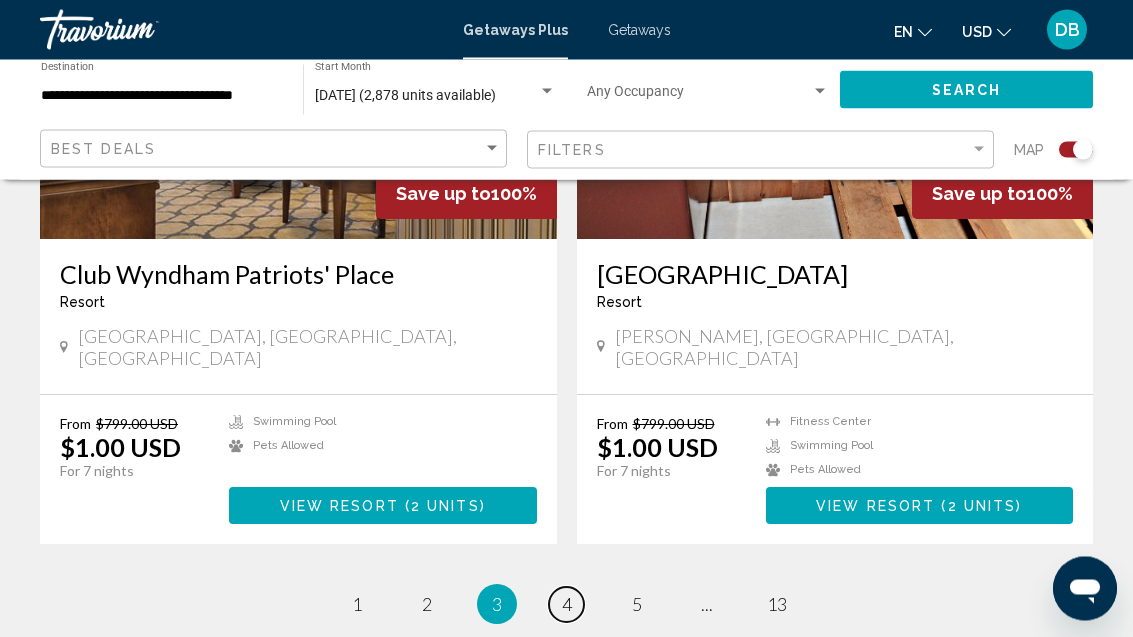 click on "page  4" at bounding box center (566, 605) 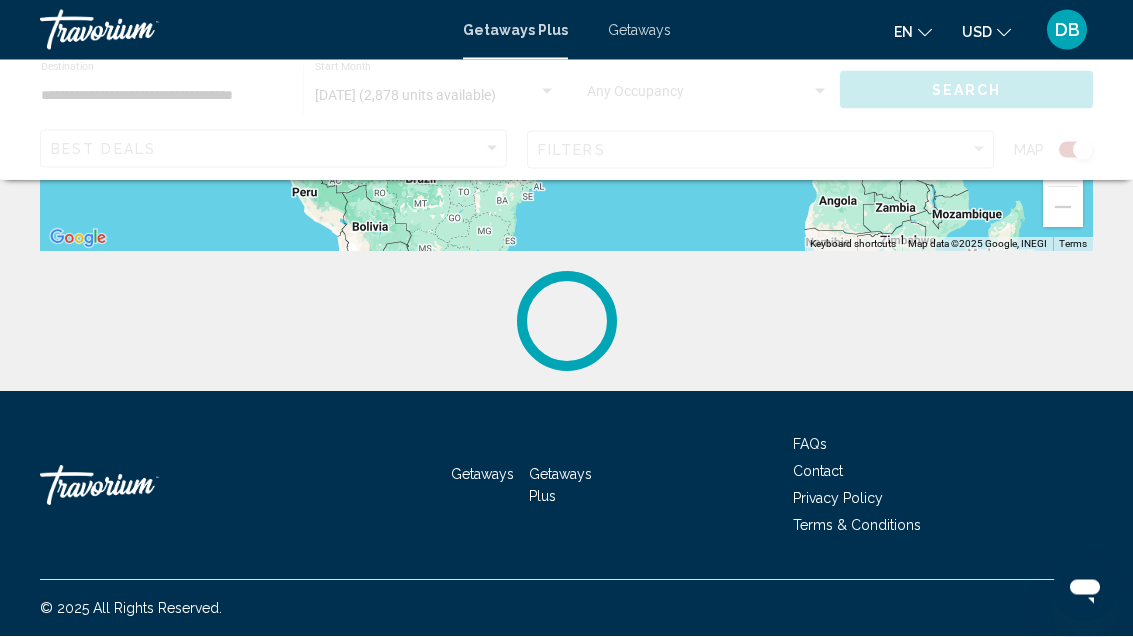scroll, scrollTop: 0, scrollLeft: 0, axis: both 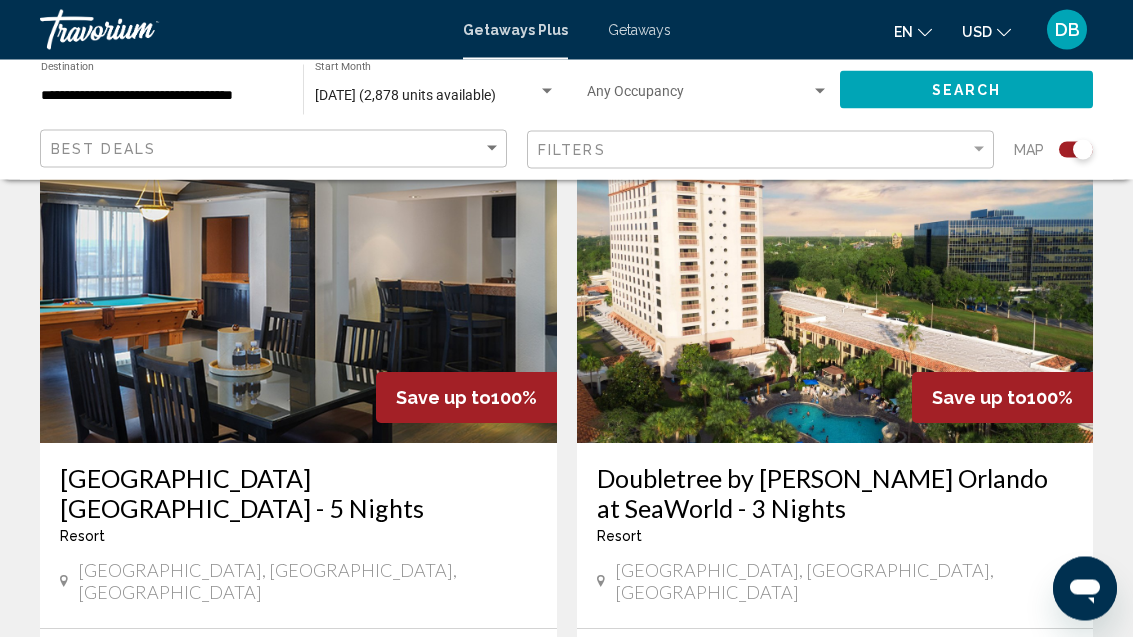 click on "Save up to  100%" at bounding box center (466, 398) 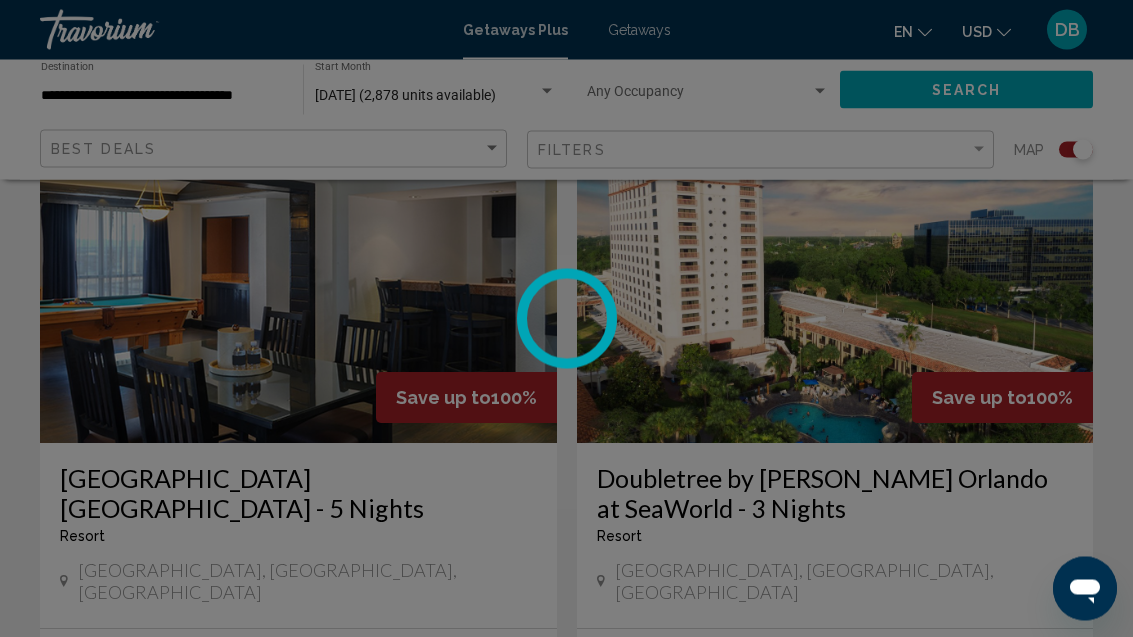 scroll, scrollTop: 767, scrollLeft: 0, axis: vertical 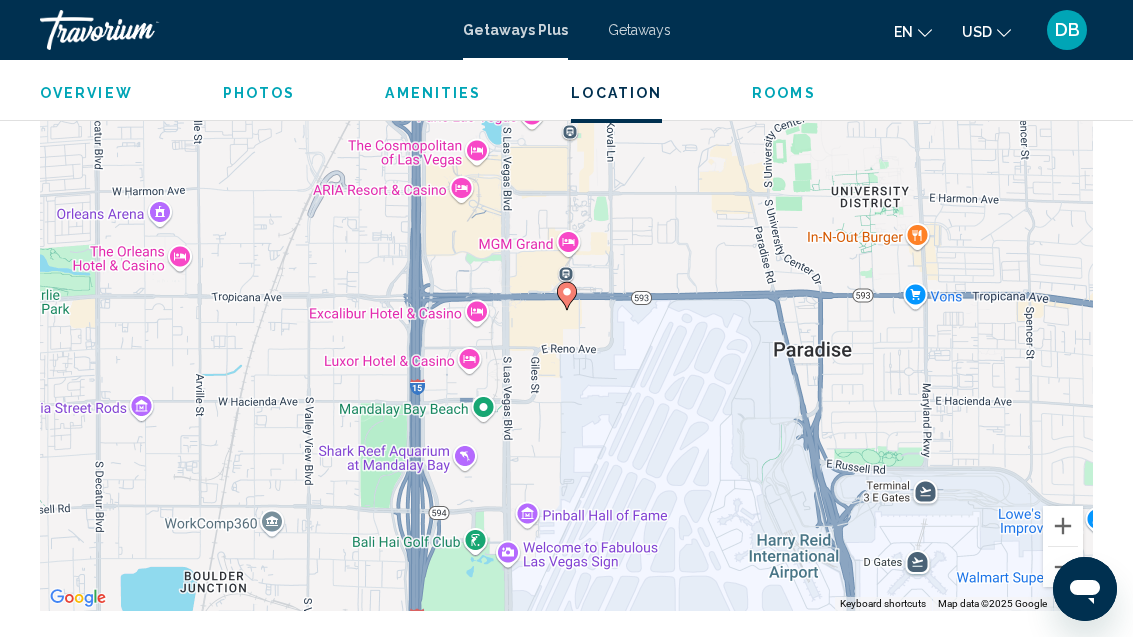click at bounding box center [567, 296] 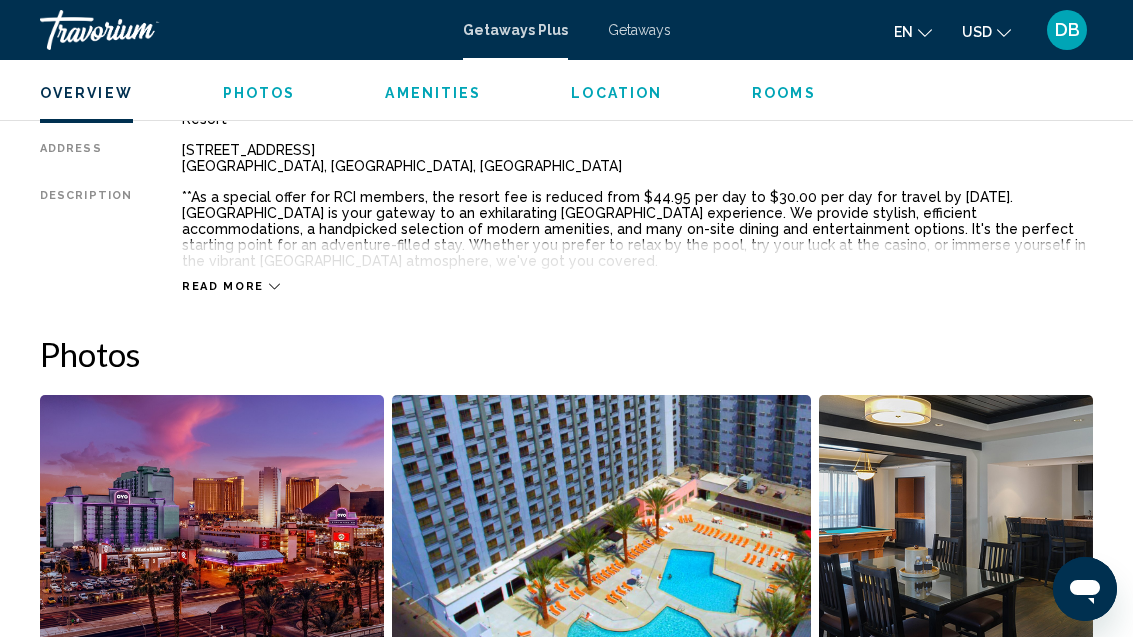 scroll, scrollTop: 1072, scrollLeft: 0, axis: vertical 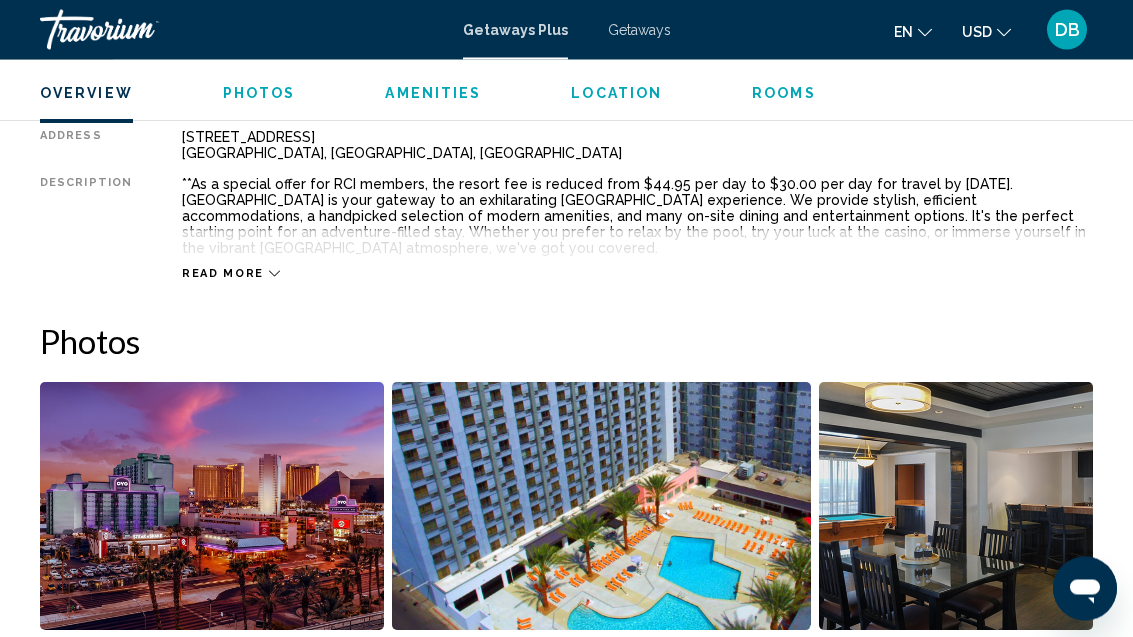 click at bounding box center (956, 507) 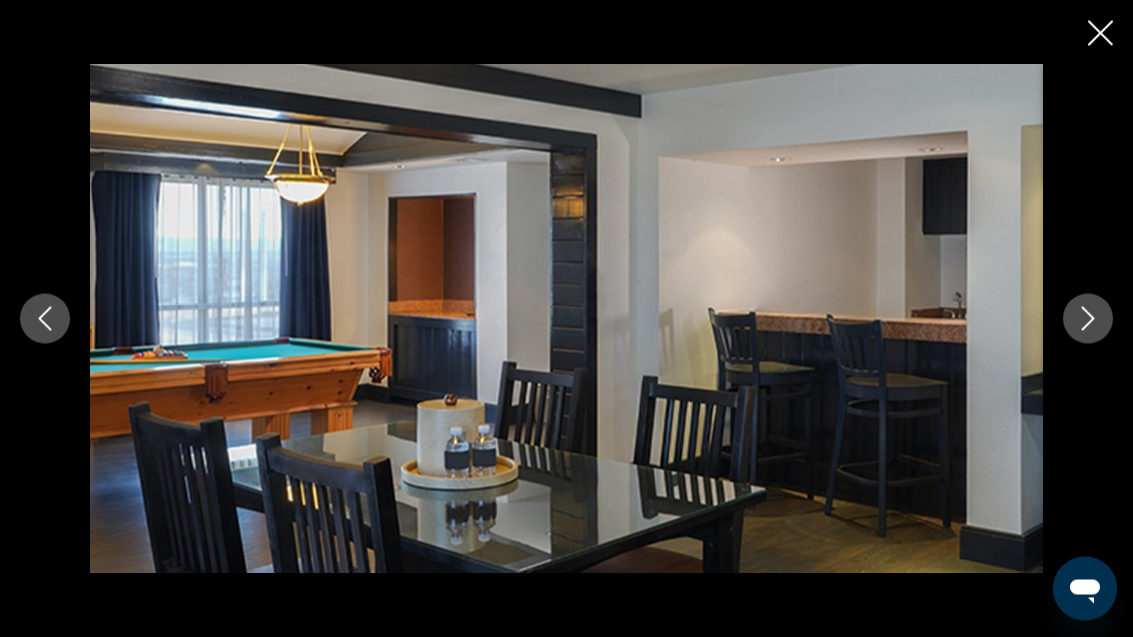 scroll, scrollTop: 1073, scrollLeft: 0, axis: vertical 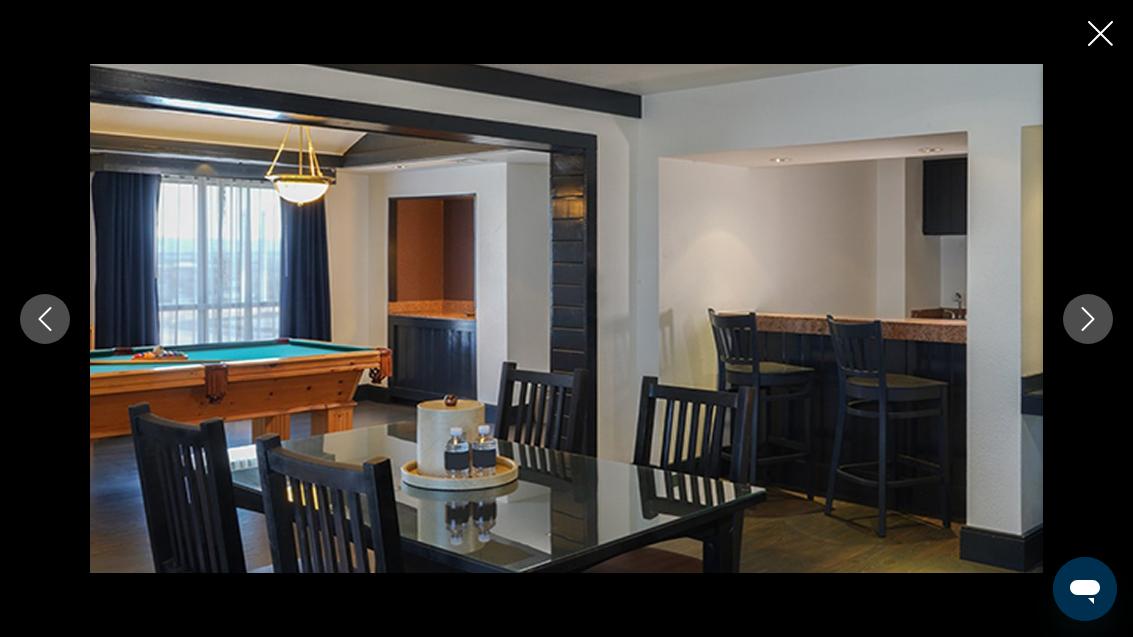 click 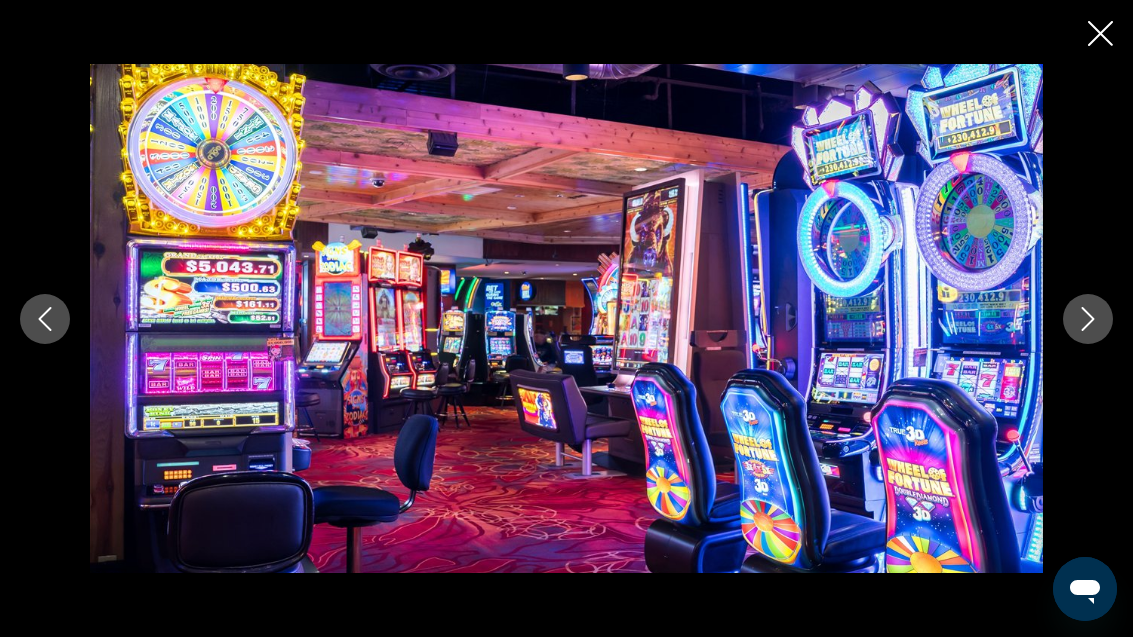 click 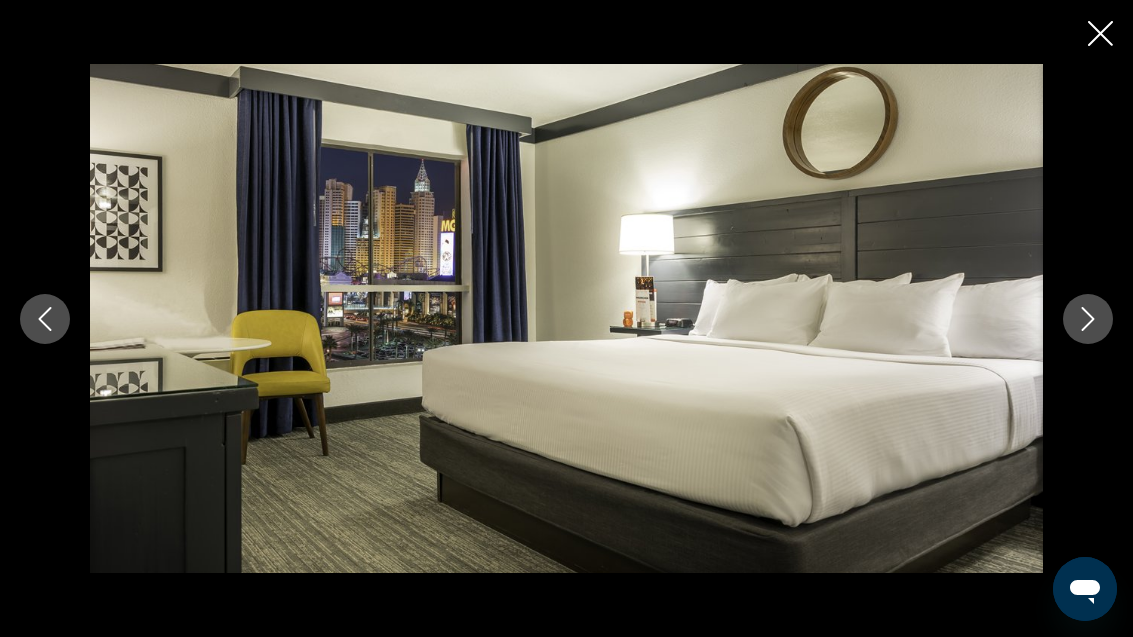 click 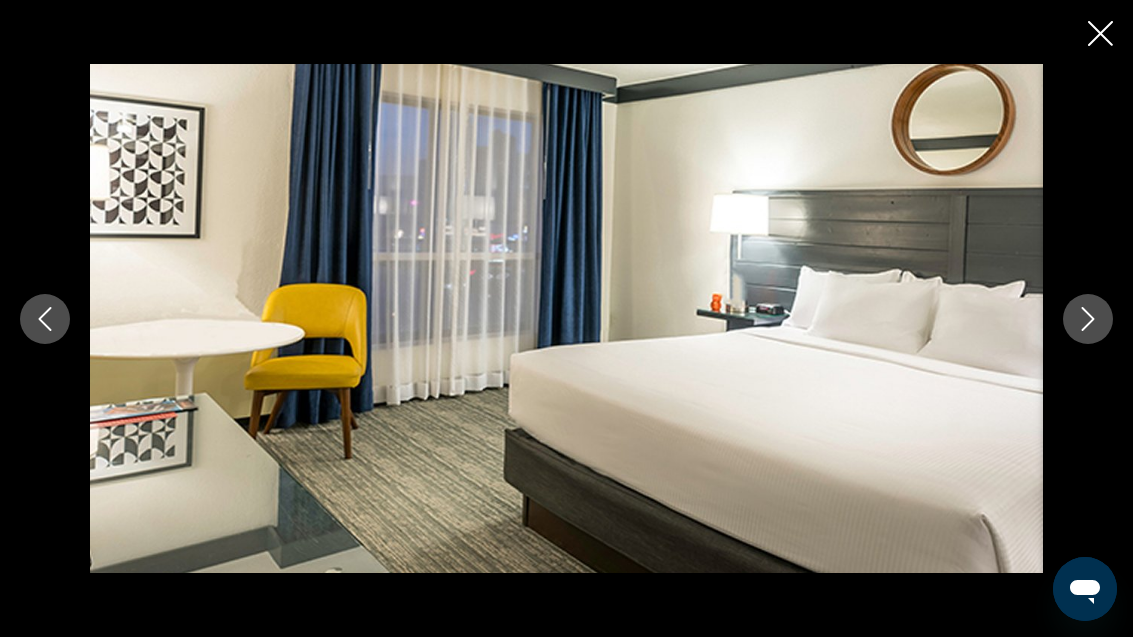 click 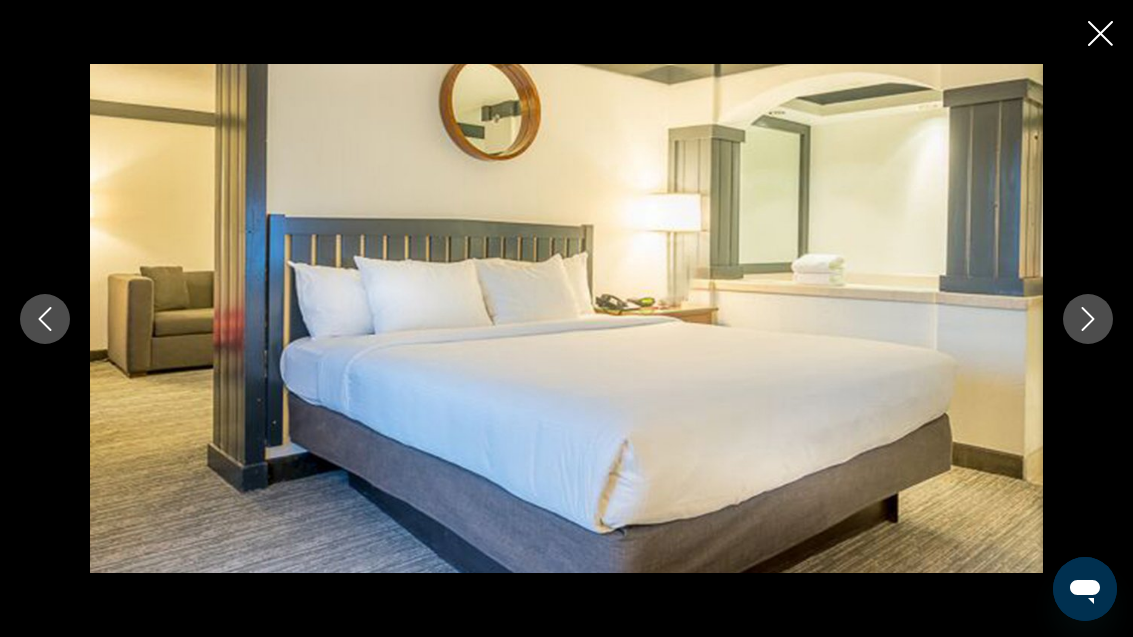 click at bounding box center [1088, 319] 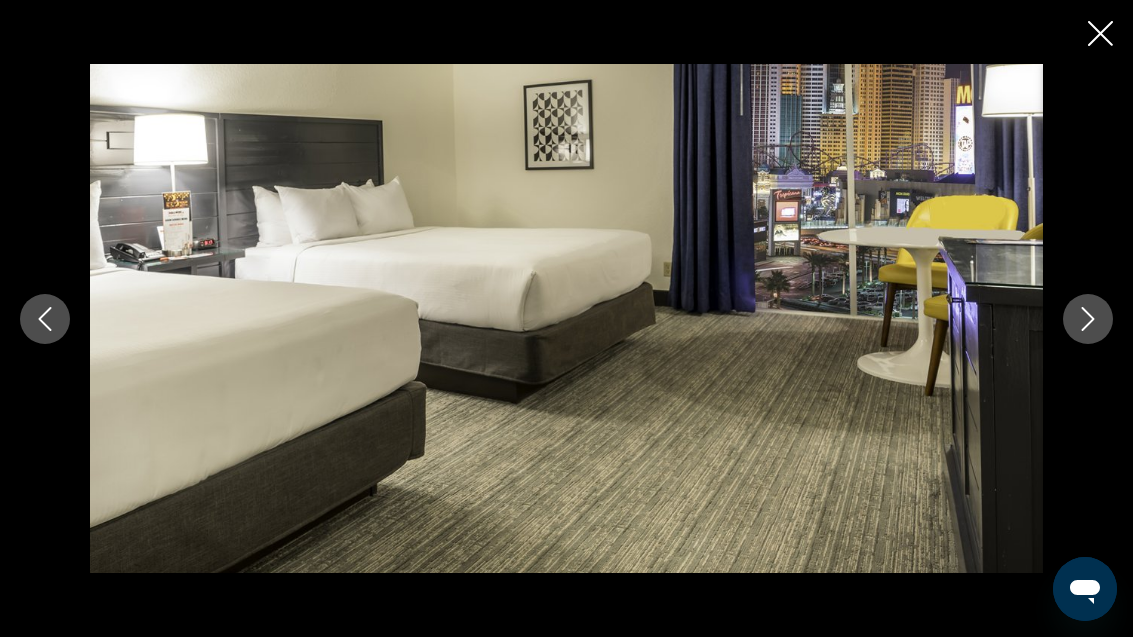 click 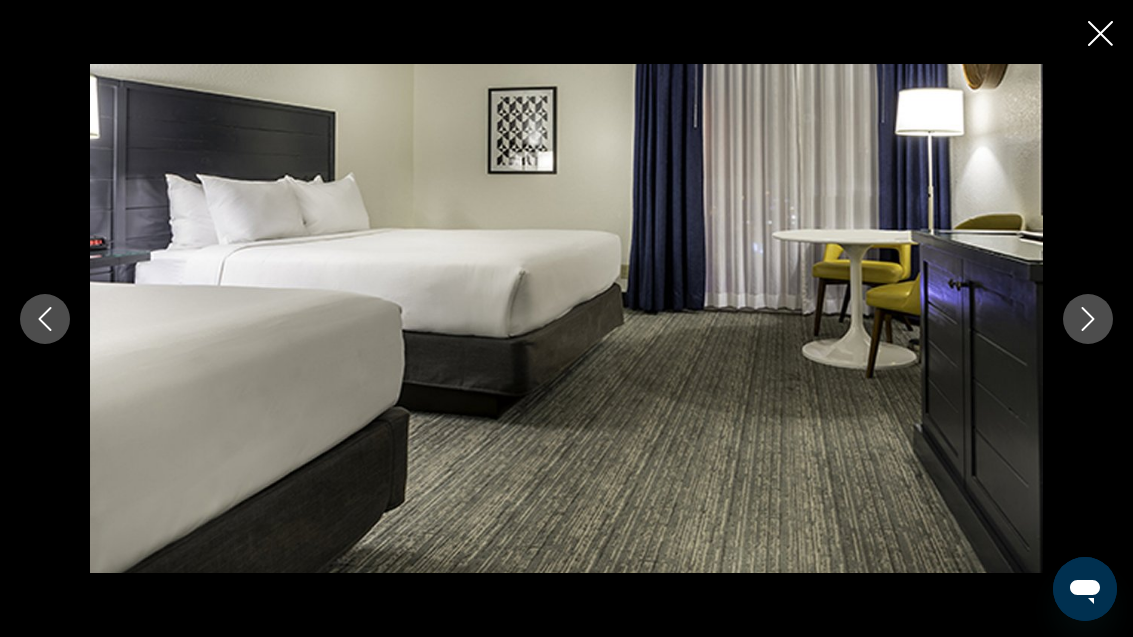 click 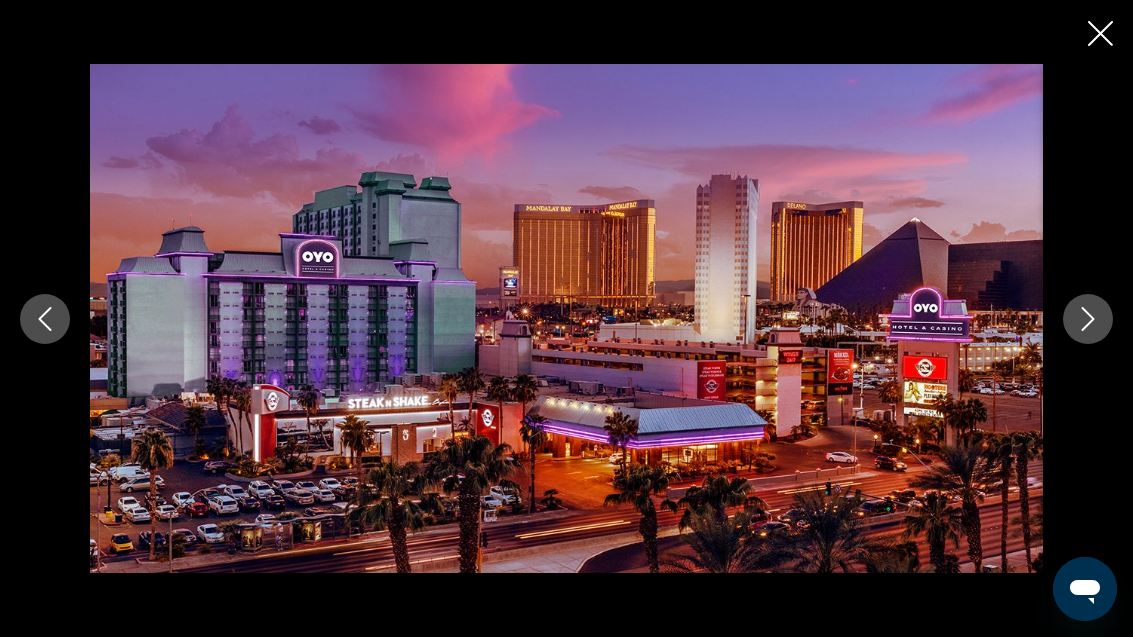 click 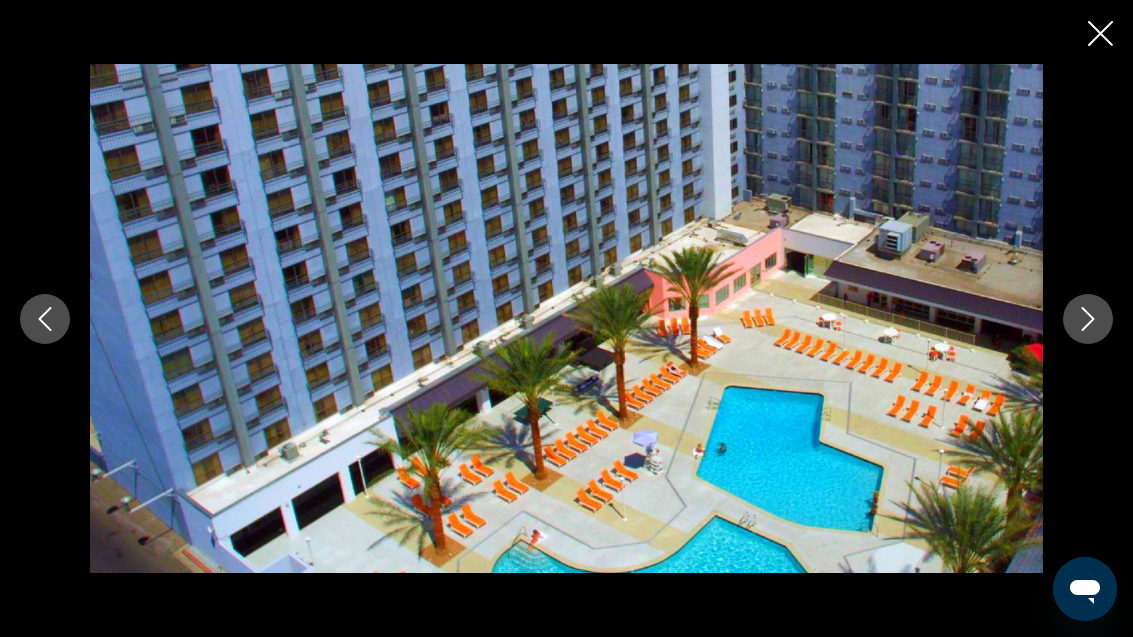 click at bounding box center (1088, 319) 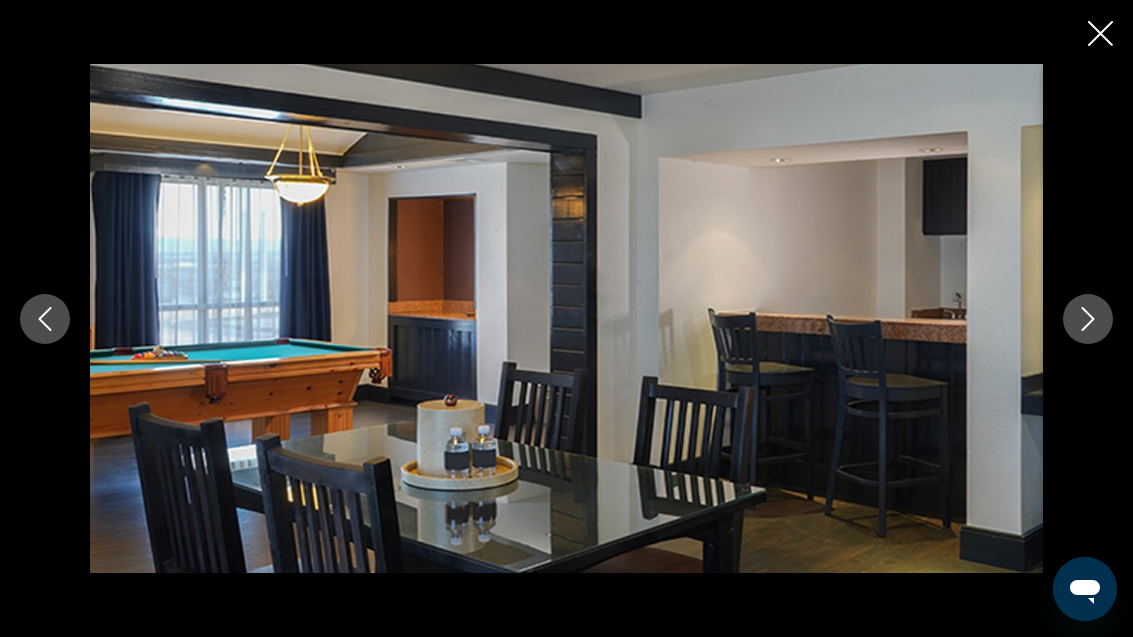 click 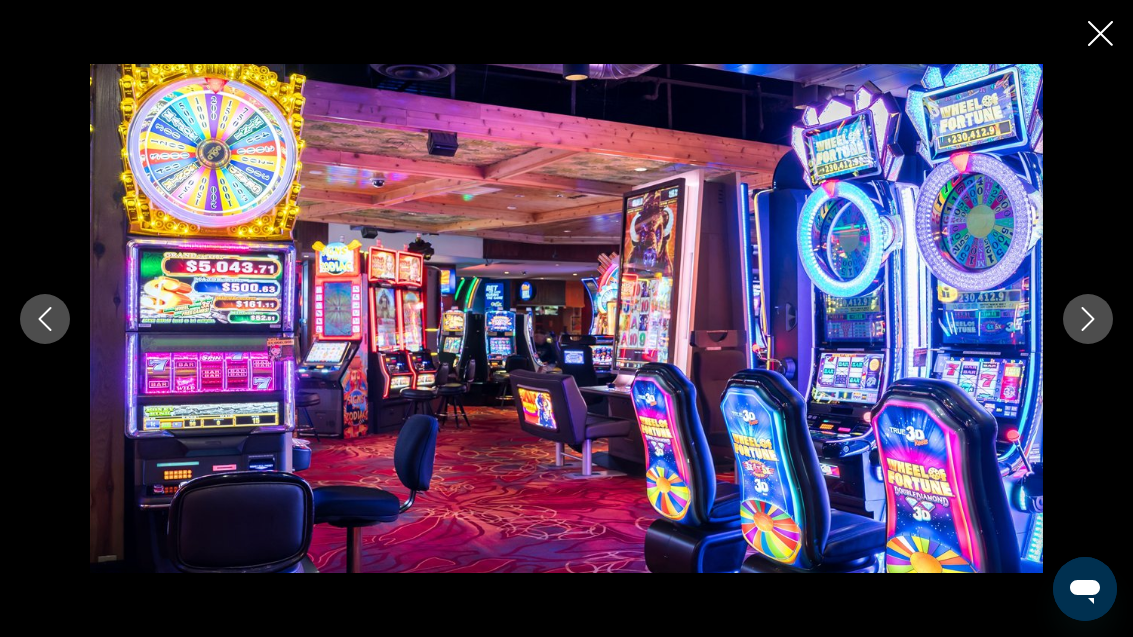 click at bounding box center (566, 319) 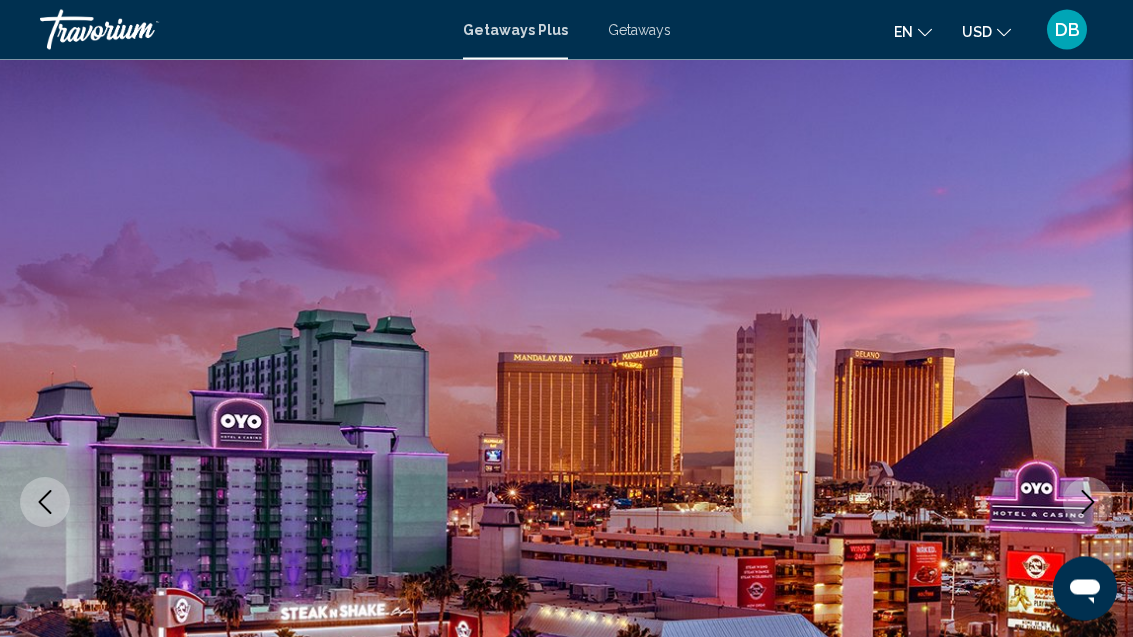 scroll, scrollTop: 0, scrollLeft: 0, axis: both 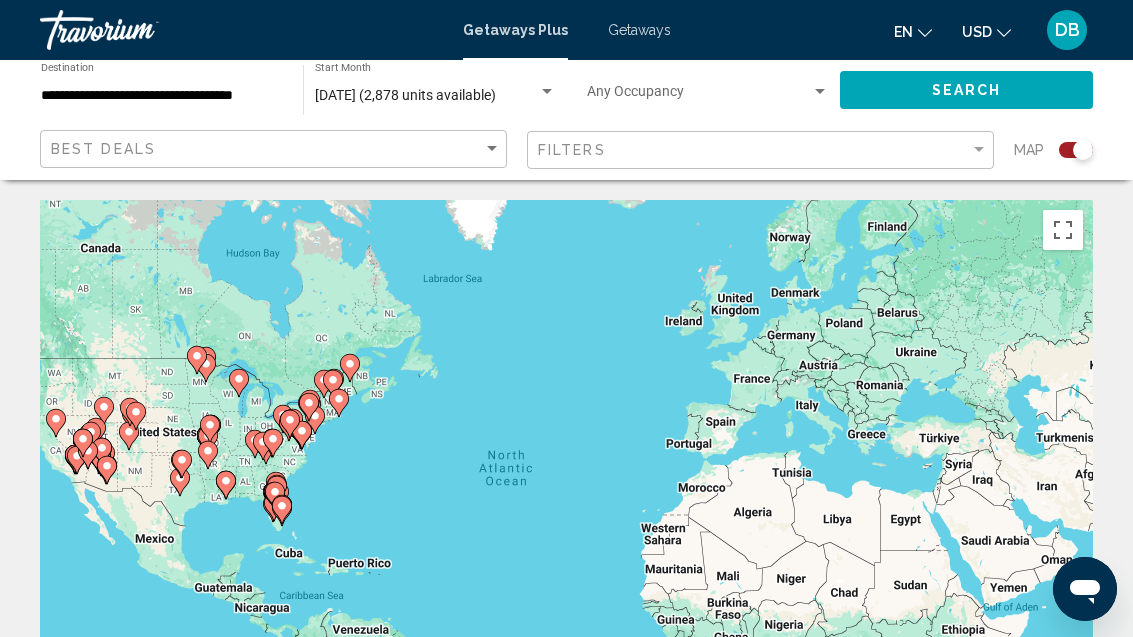 click at bounding box center (290, 424) 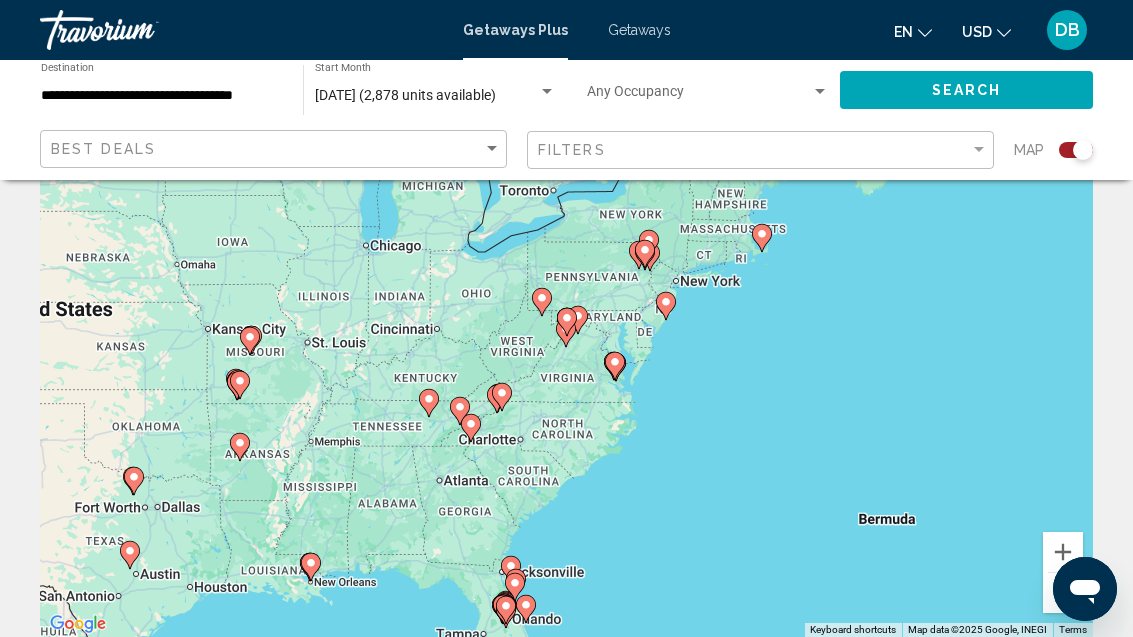 type on "**********" 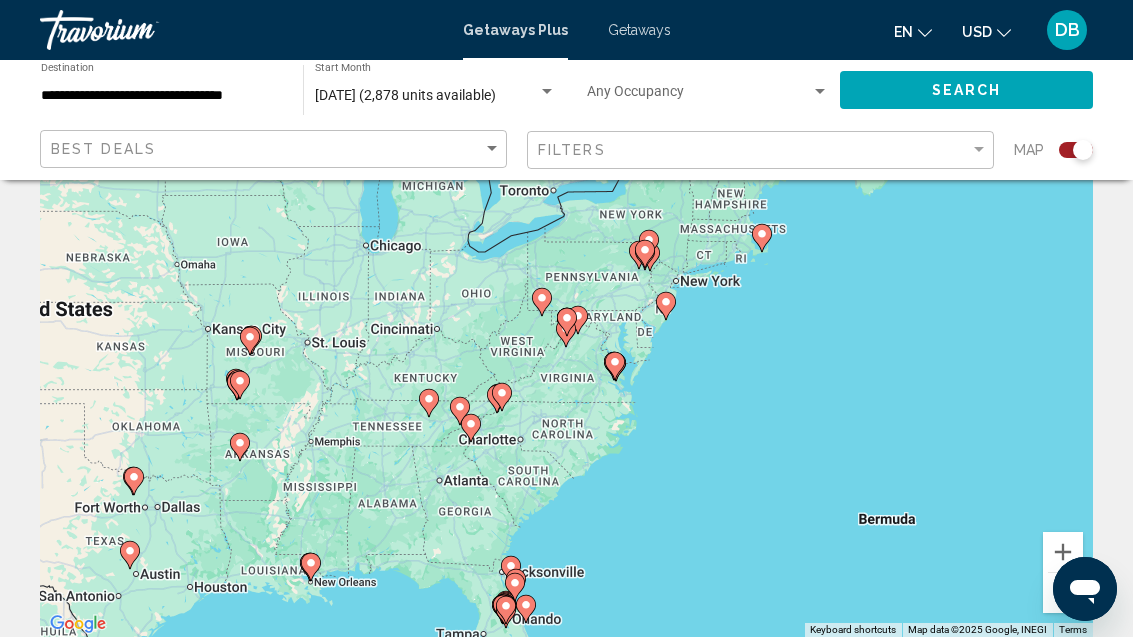 click at bounding box center [460, 411] 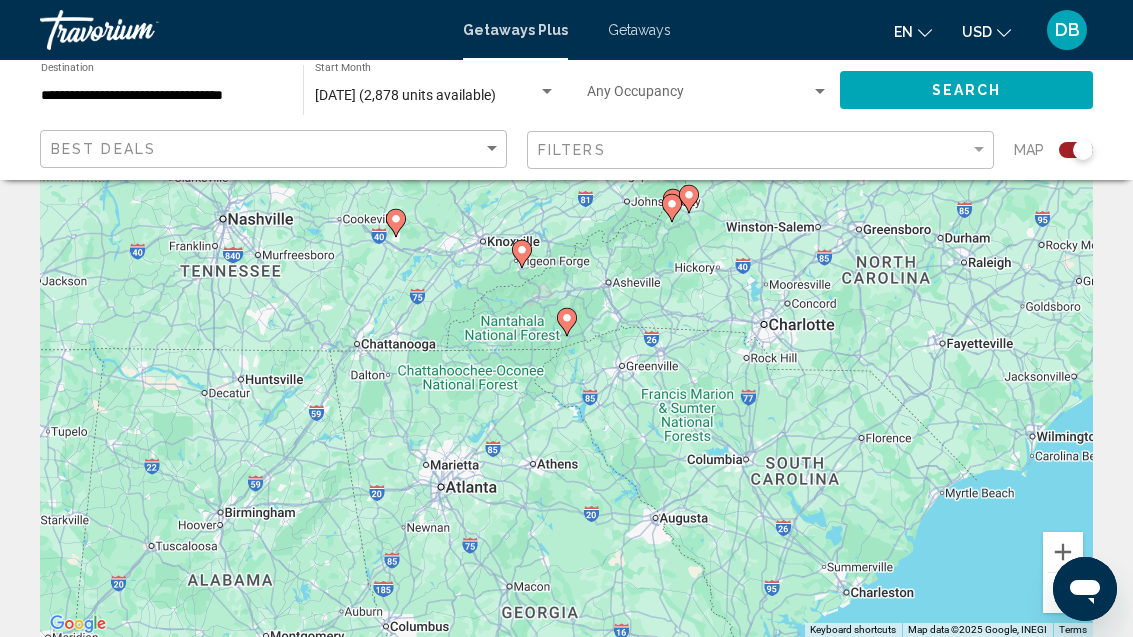 click at bounding box center [567, 322] 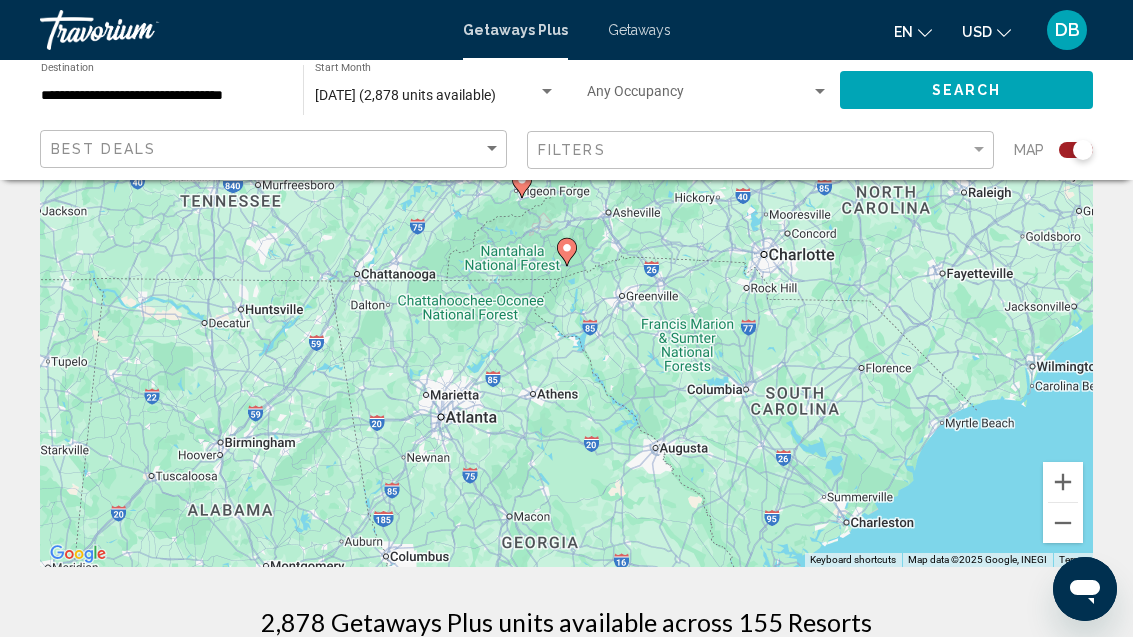 scroll, scrollTop: 189, scrollLeft: 0, axis: vertical 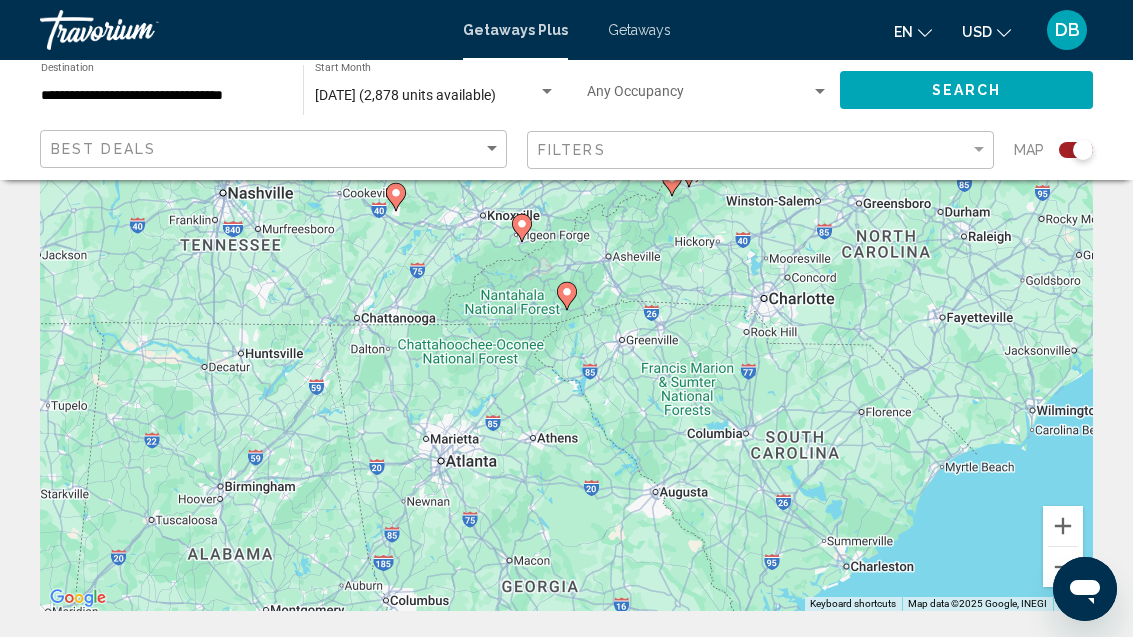 click 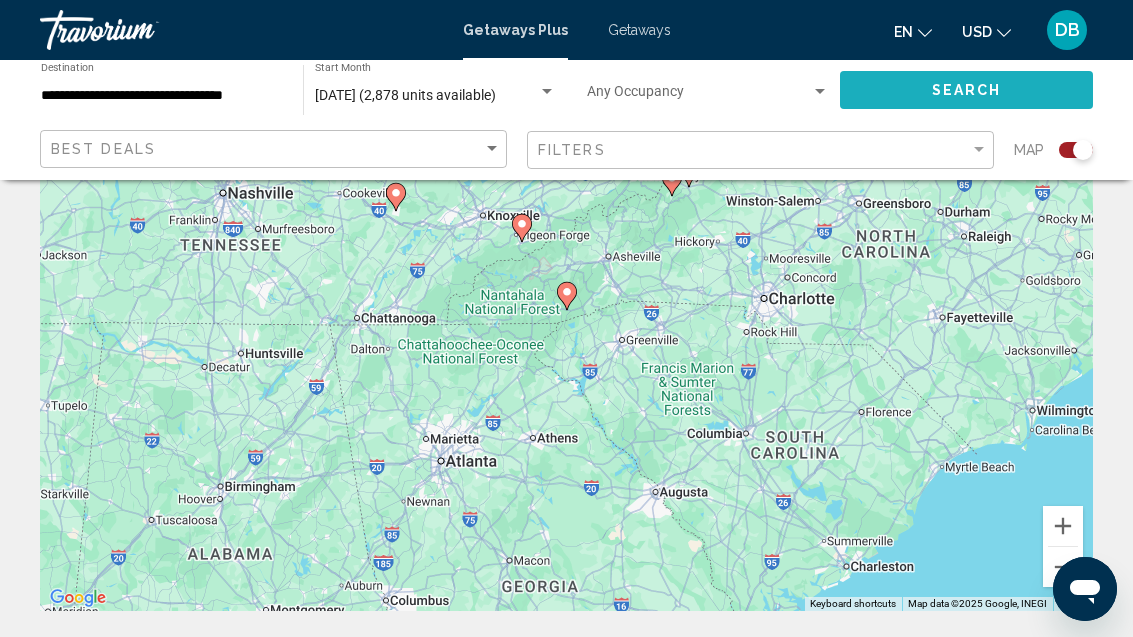 click on "Search" 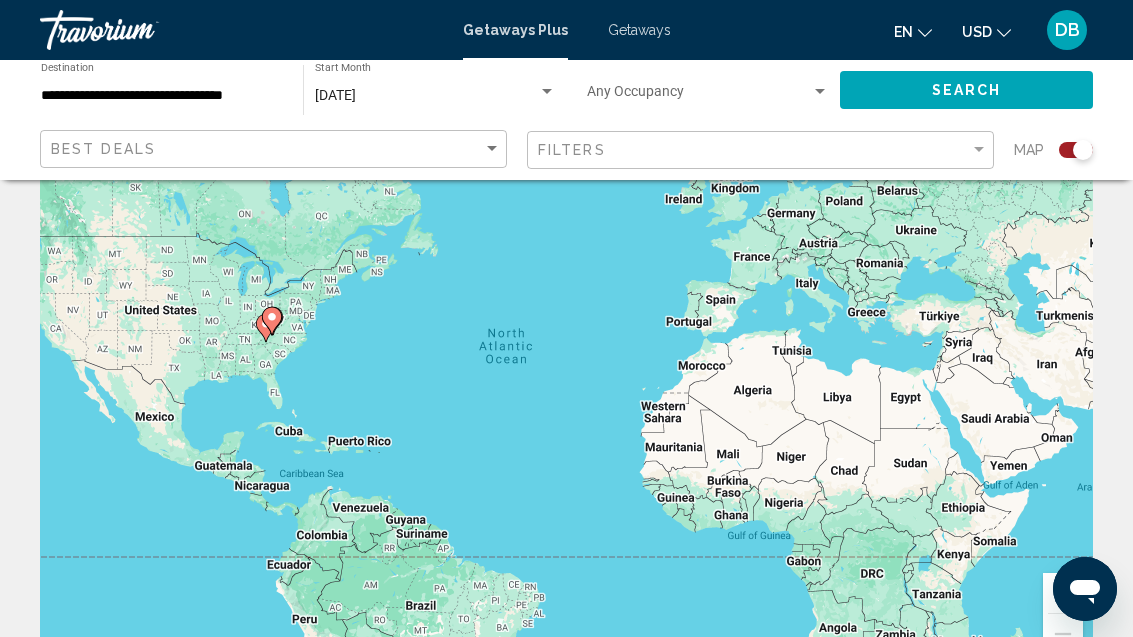 scroll, scrollTop: 0, scrollLeft: 0, axis: both 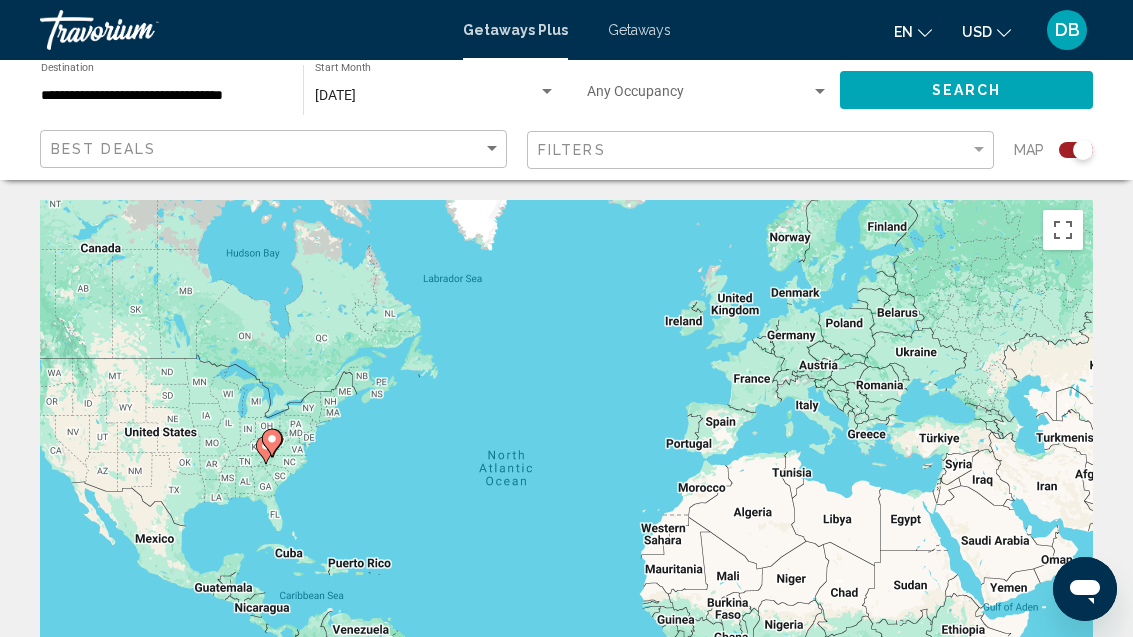 click on "Getaways" at bounding box center (639, 30) 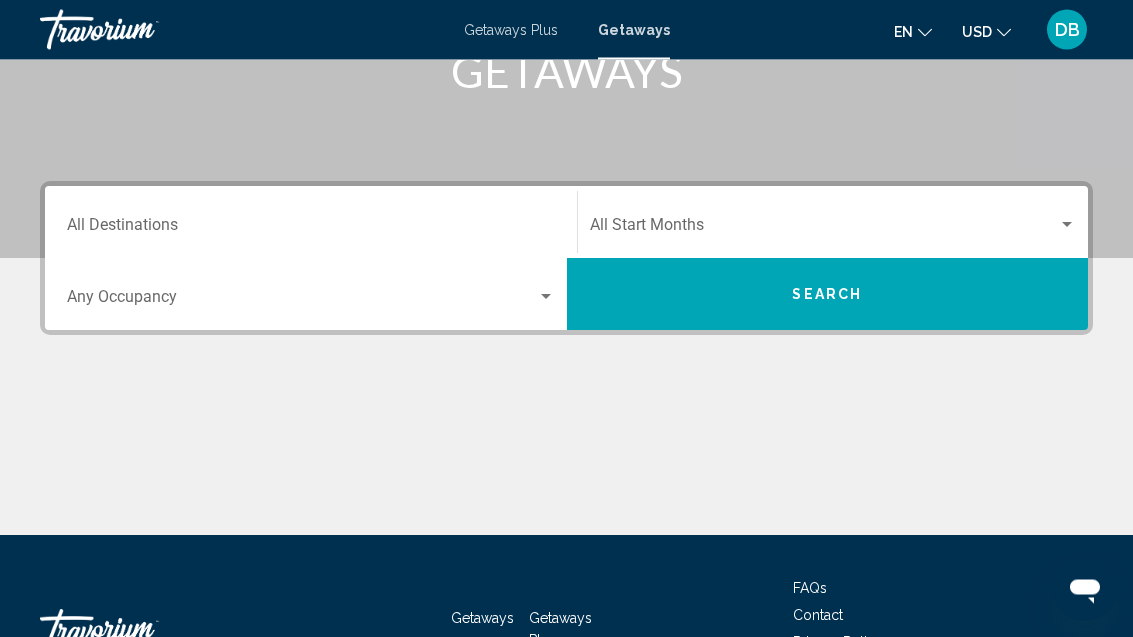 scroll, scrollTop: 421, scrollLeft: 0, axis: vertical 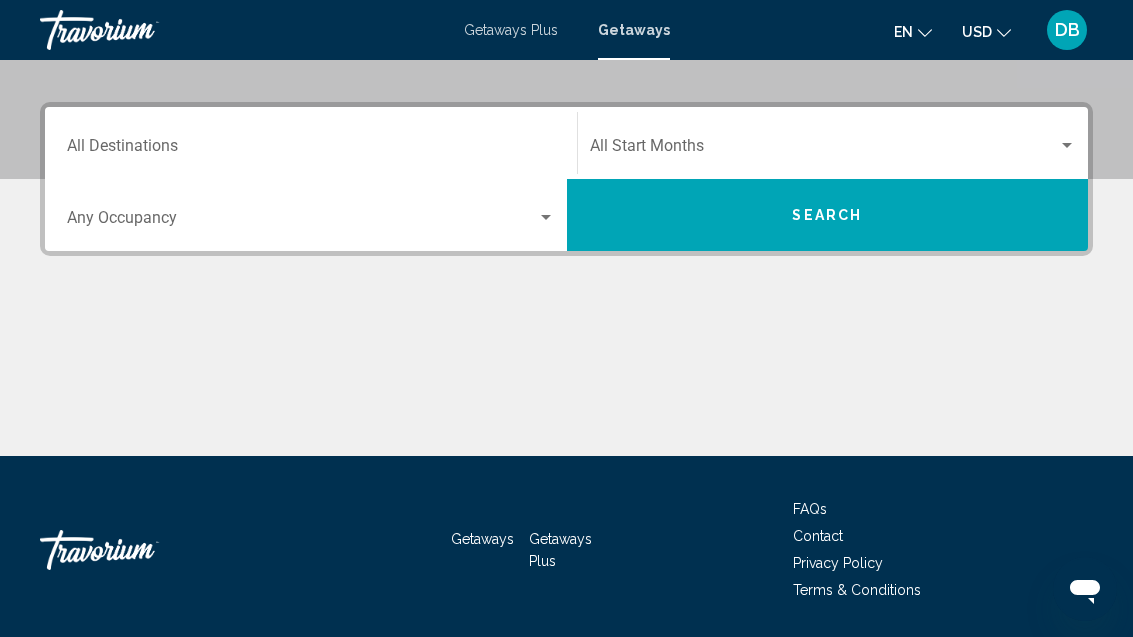 click on "Destination All Destinations" at bounding box center (311, 150) 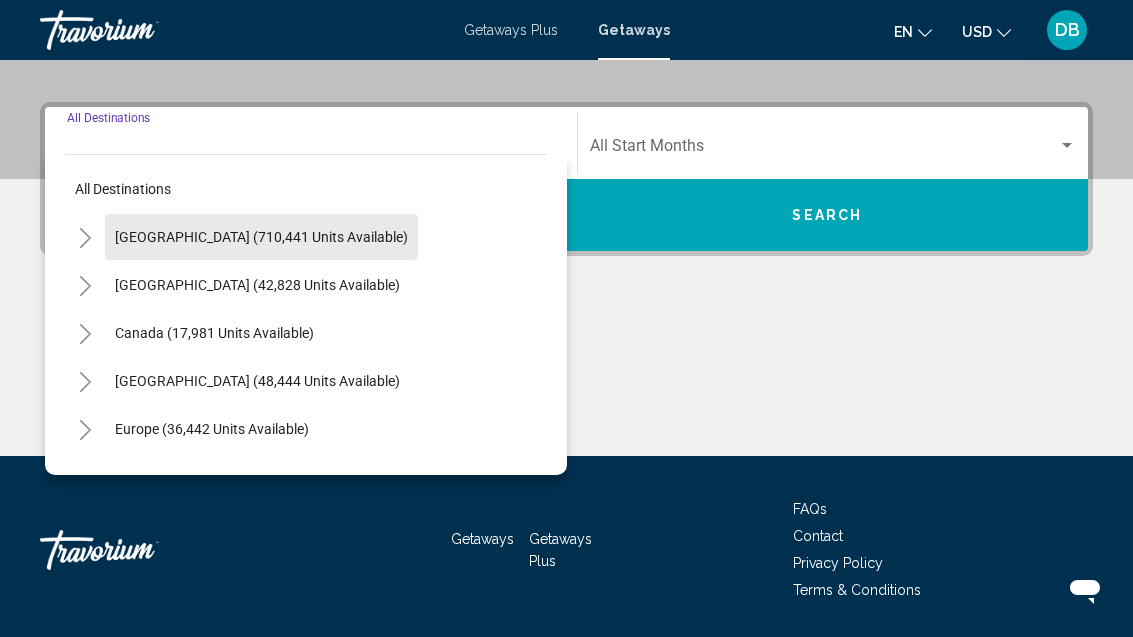 click on "[GEOGRAPHIC_DATA] (710,441 units available)" at bounding box center [257, 285] 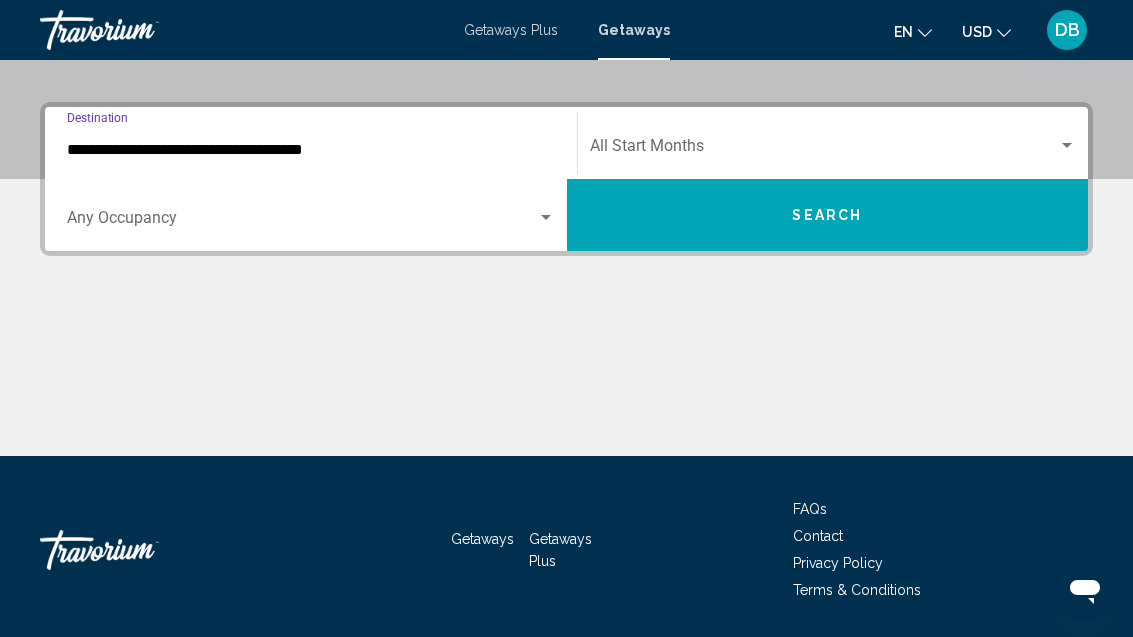 click at bounding box center [546, 217] 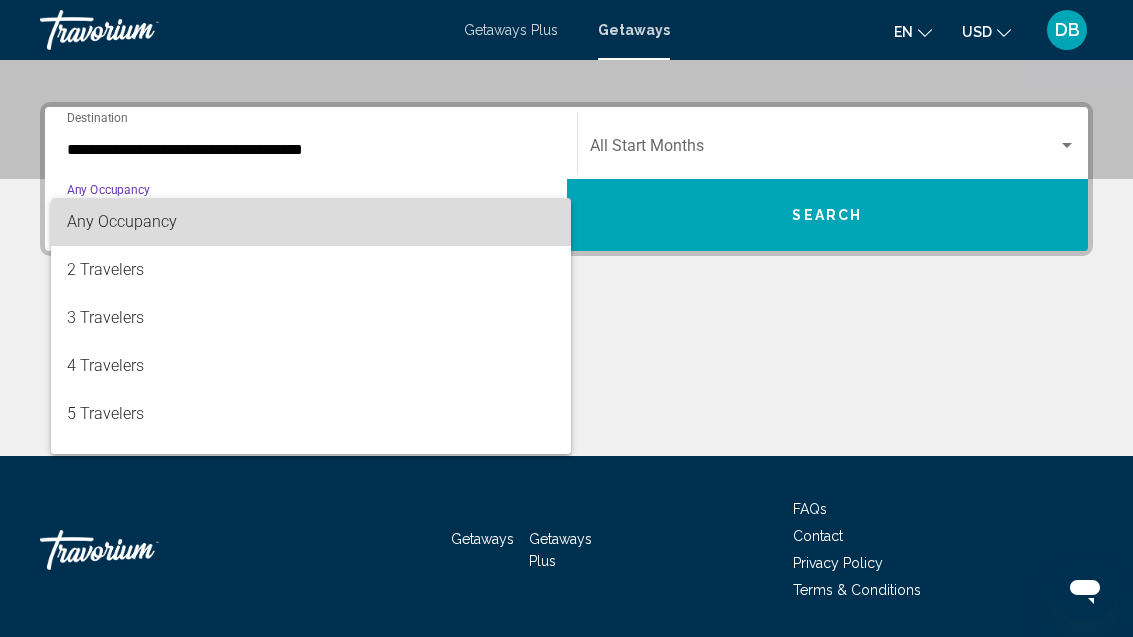 click on "Any Occupancy" at bounding box center (311, 222) 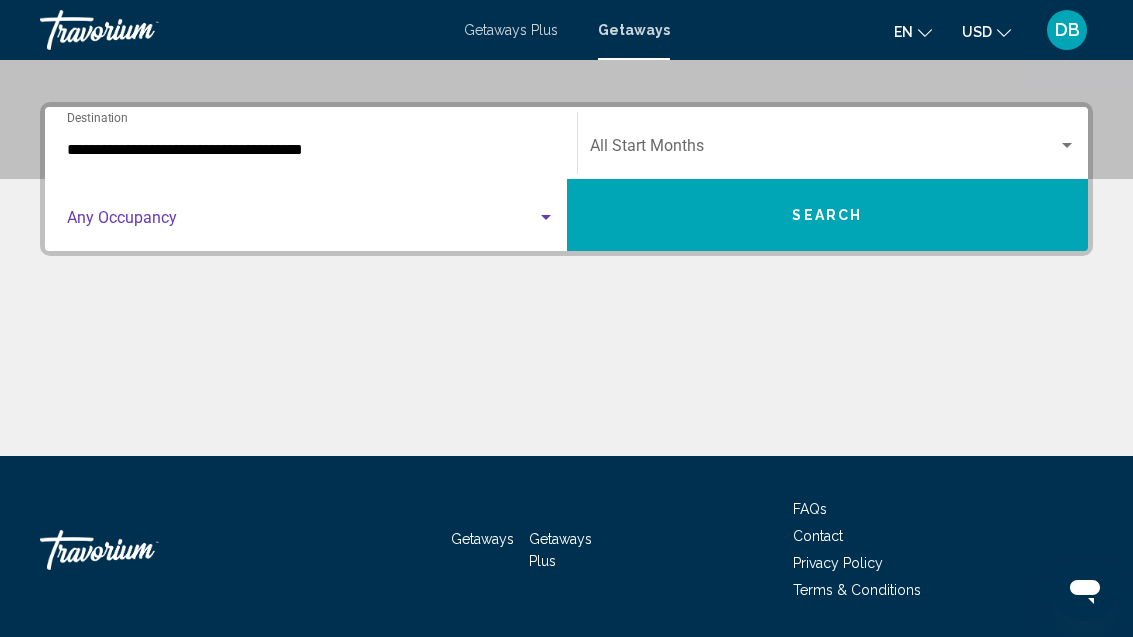 click on "Search" at bounding box center [828, 215] 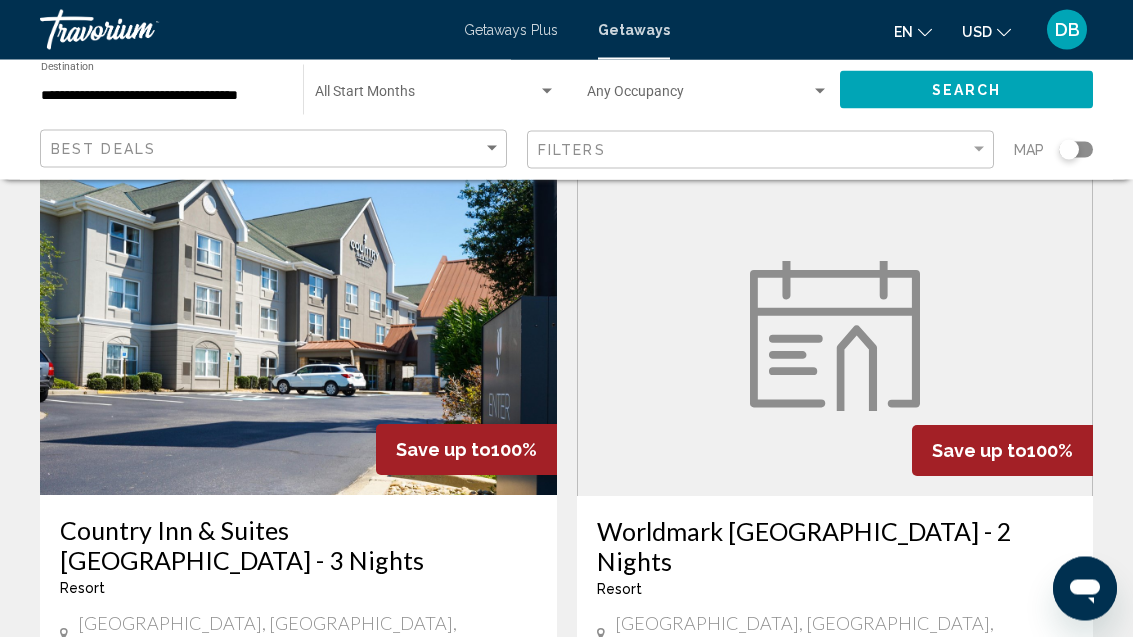 scroll, scrollTop: 3551, scrollLeft: 0, axis: vertical 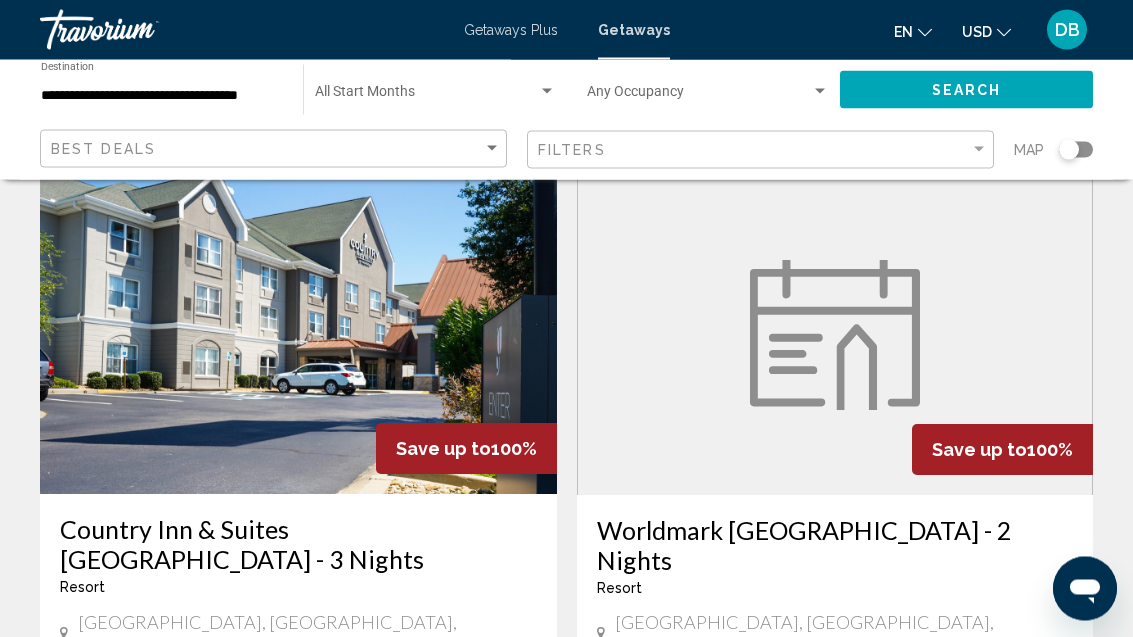 click on "Fitness Center" at bounding box center (383, 738) 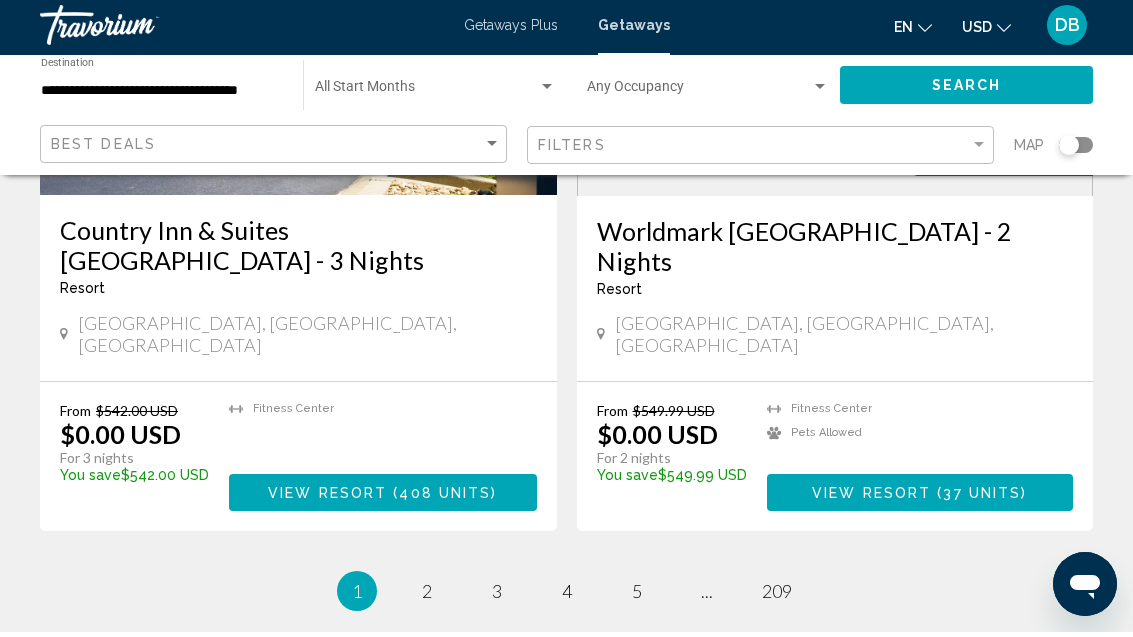 scroll, scrollTop: 3843, scrollLeft: 0, axis: vertical 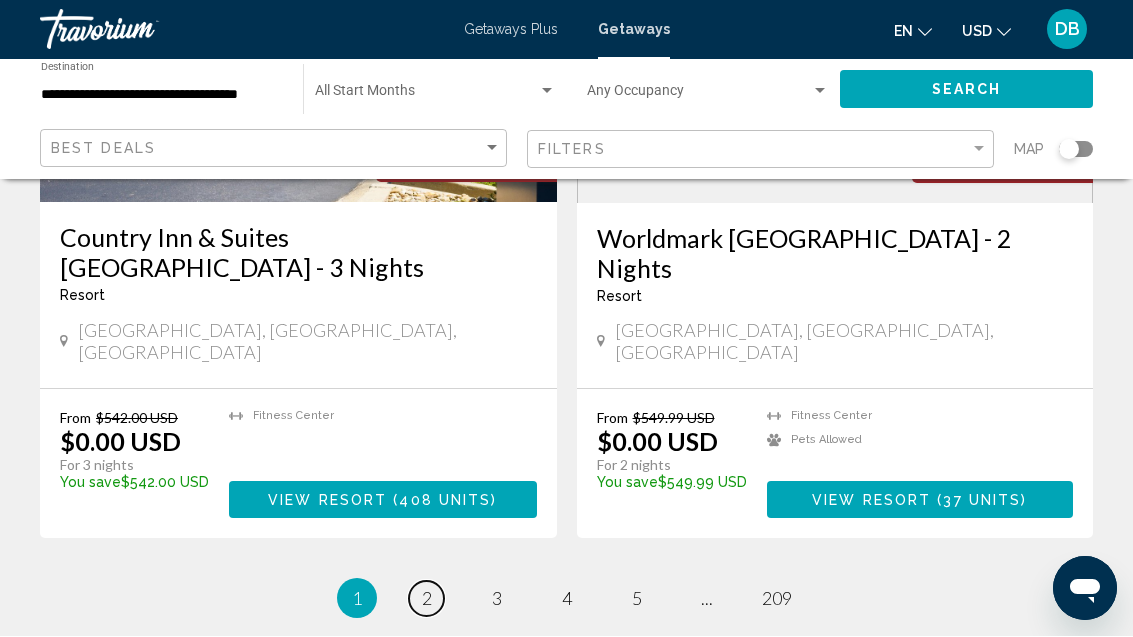 click on "page  2" at bounding box center (426, 599) 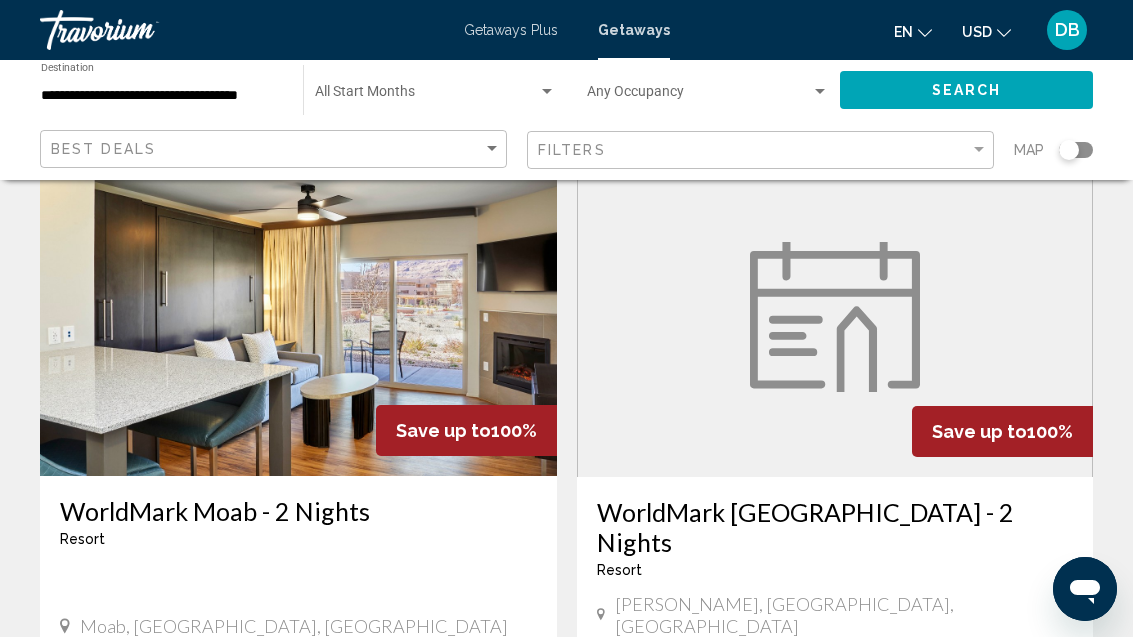 scroll, scrollTop: 612, scrollLeft: 0, axis: vertical 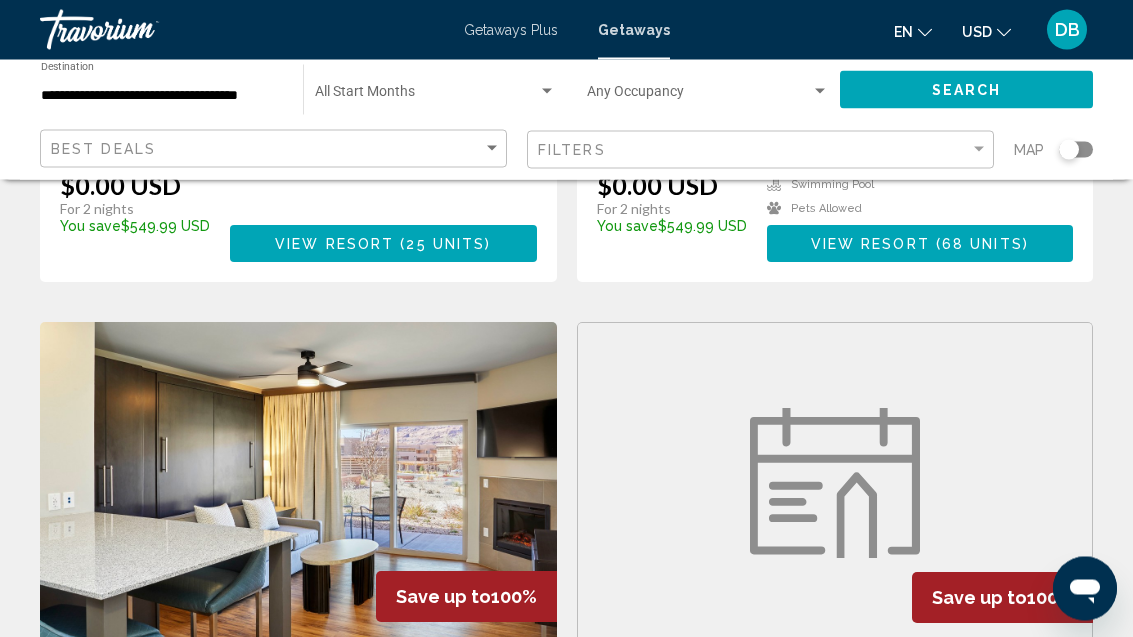 click at bounding box center [140, 30] 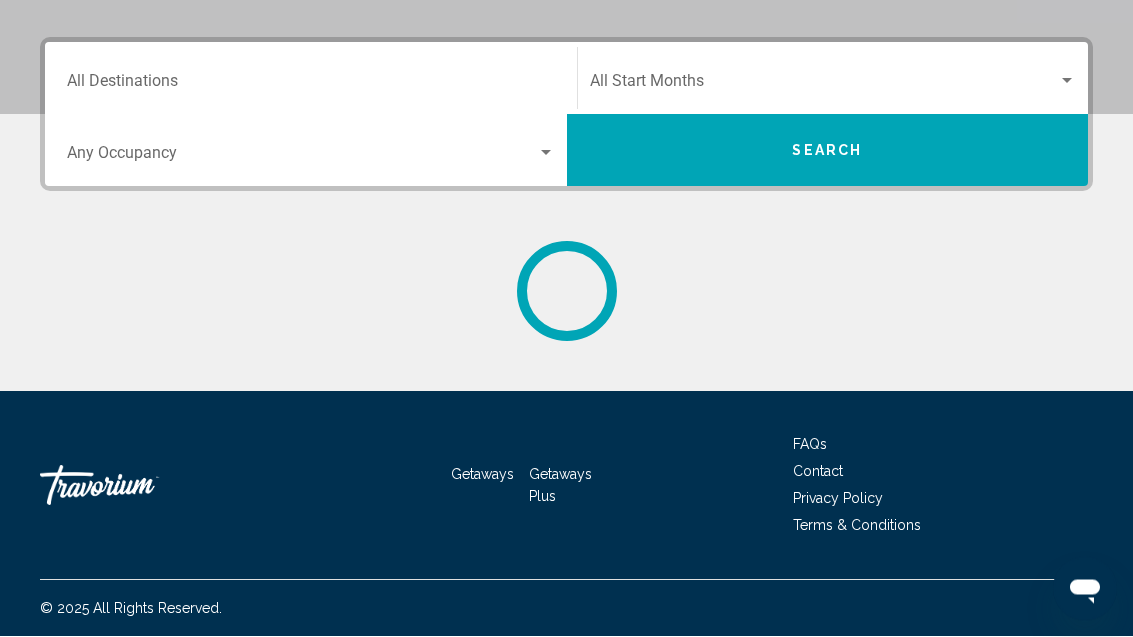 scroll, scrollTop: 0, scrollLeft: 0, axis: both 